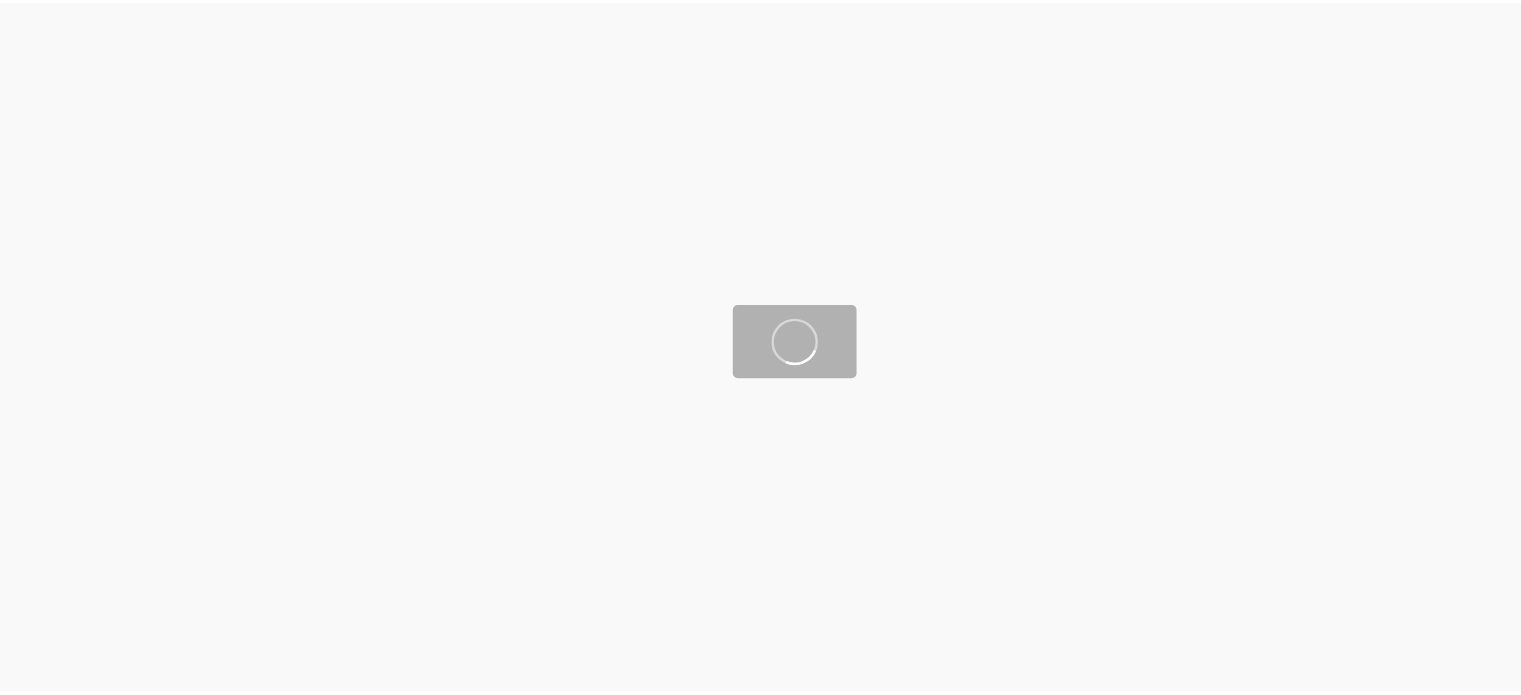 scroll, scrollTop: 0, scrollLeft: 0, axis: both 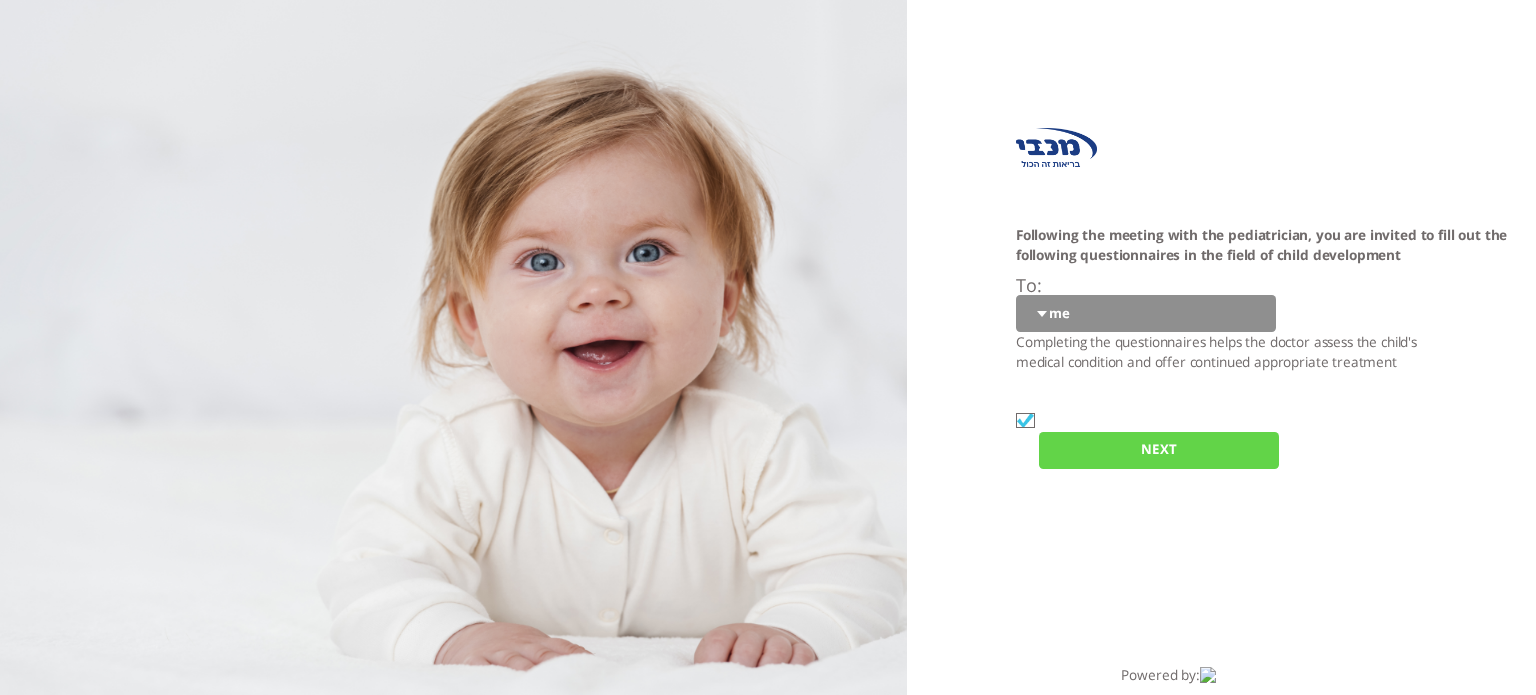 click on "me me" at bounding box center [1146, 313] 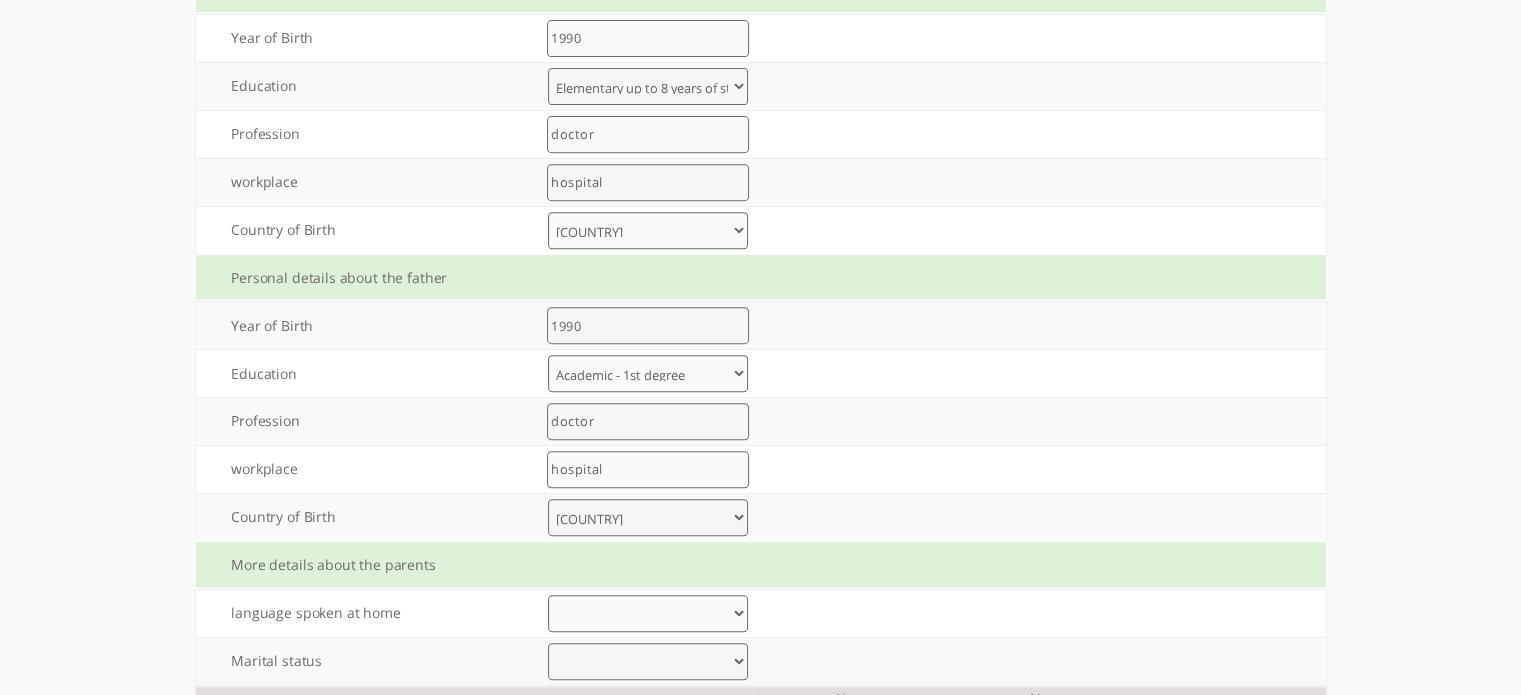 scroll, scrollTop: 959, scrollLeft: 0, axis: vertical 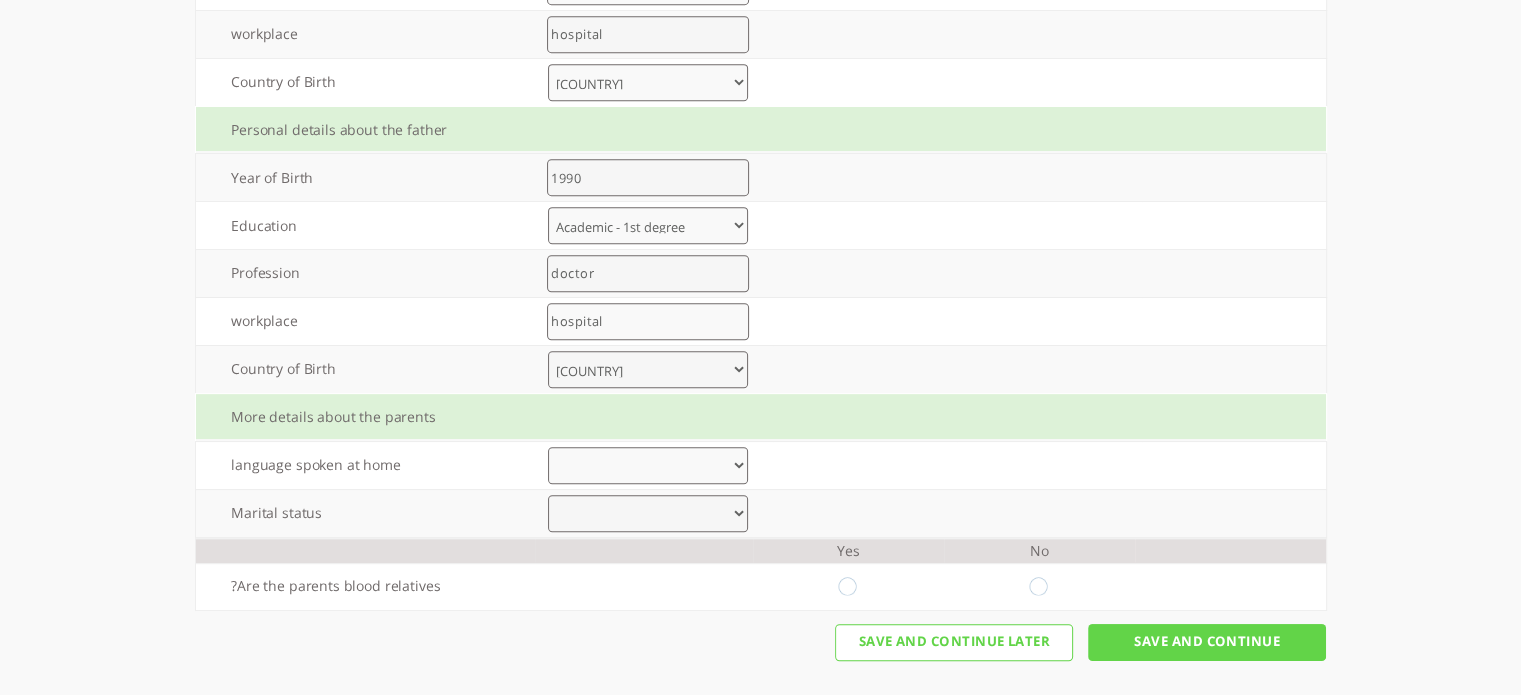 click on "עברית ערבית רוסית אמהרית אנגלית אחר" at bounding box center (648, 465) 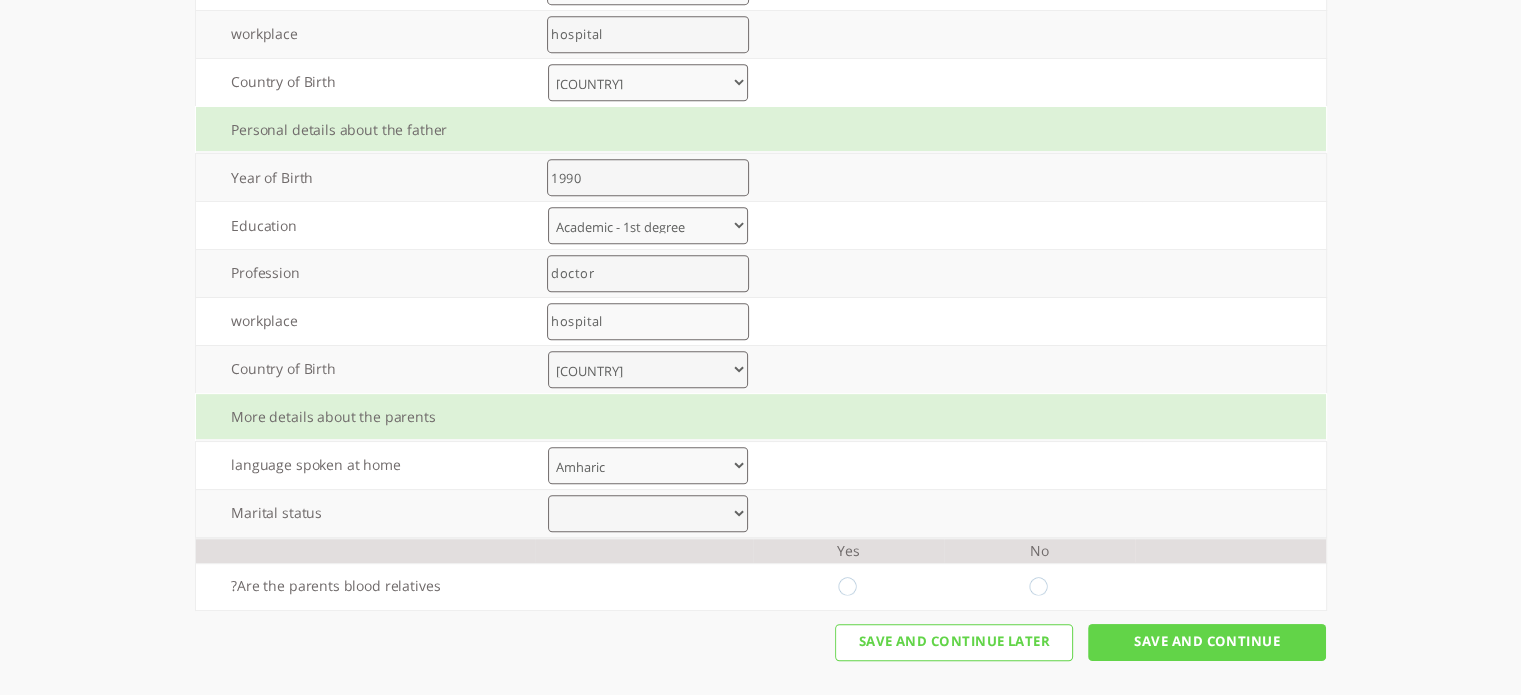 click on "עברית ערבית רוסית אמהרית אנגלית אחר" at bounding box center [648, 465] 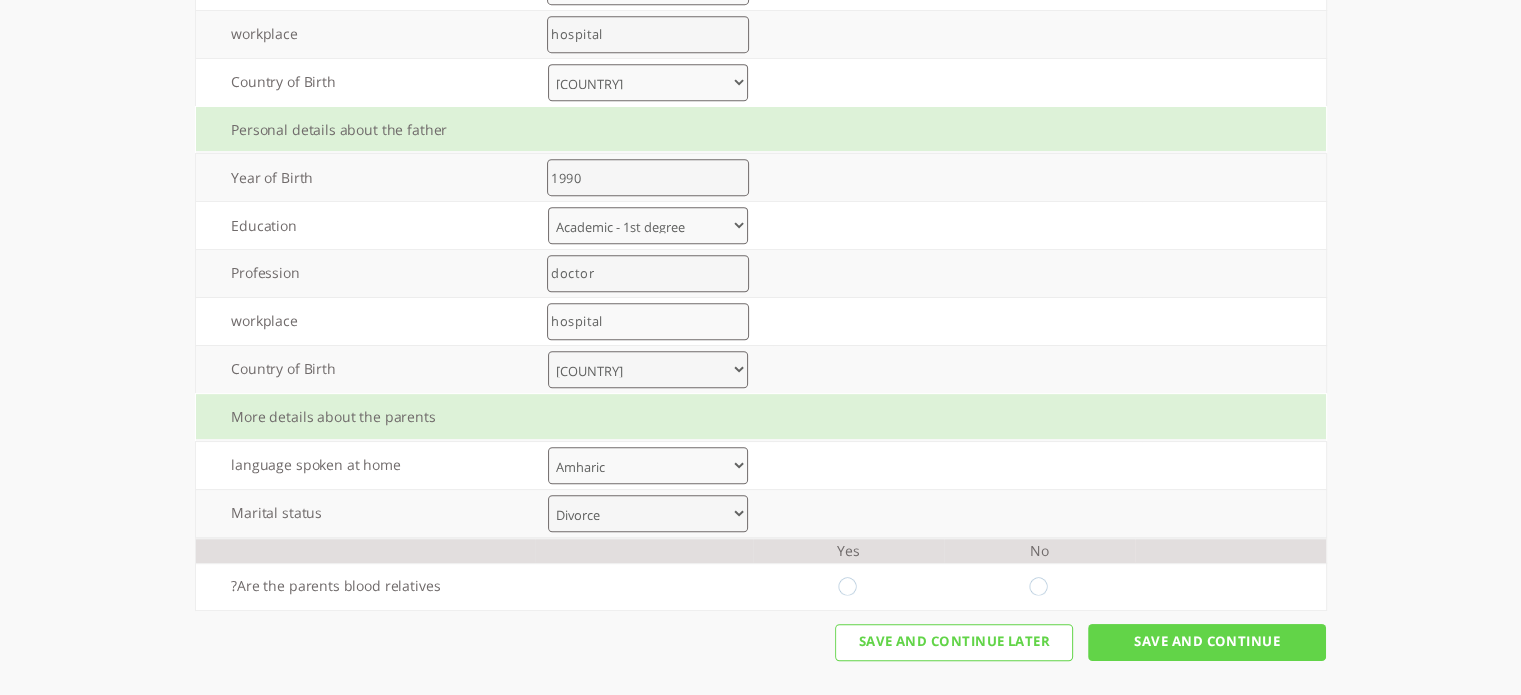 click on "Are married Divorce Other" at bounding box center [648, 513] 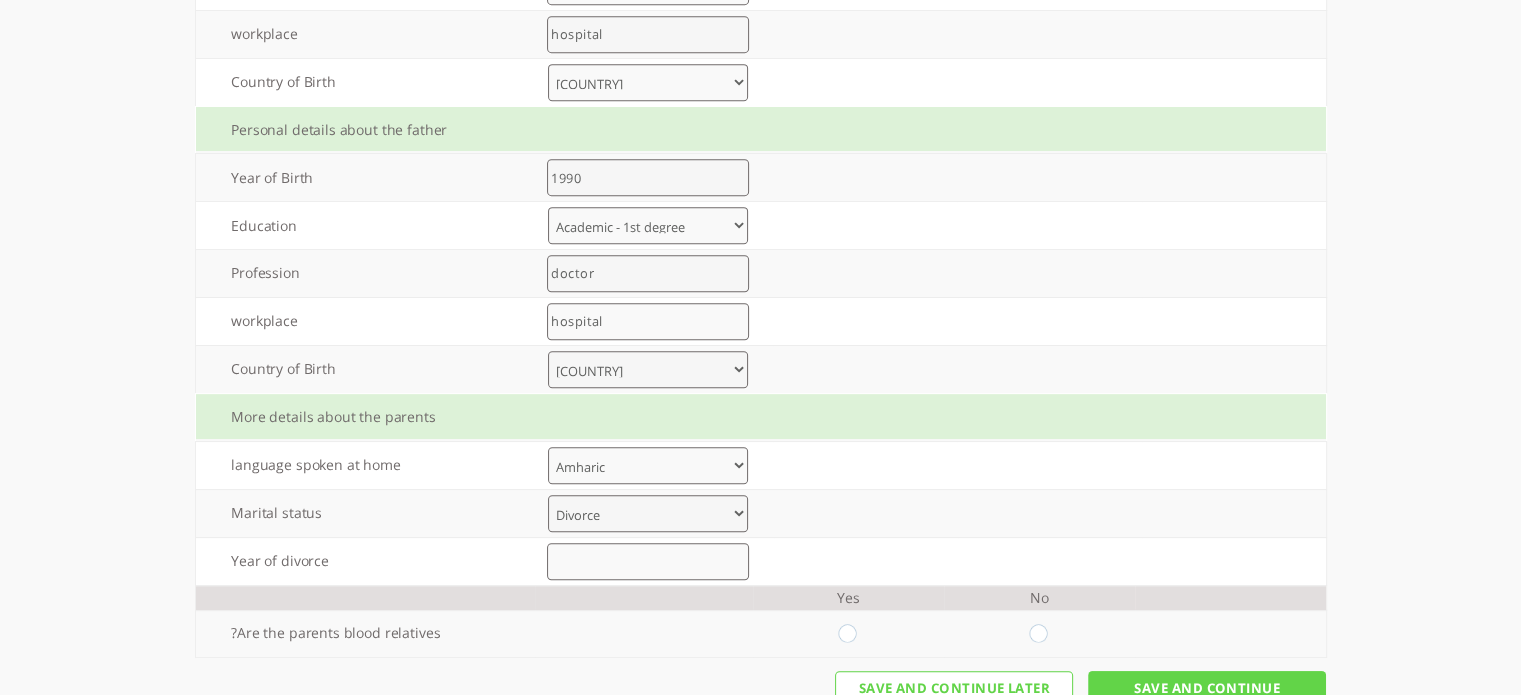 scroll, scrollTop: 1006, scrollLeft: 0, axis: vertical 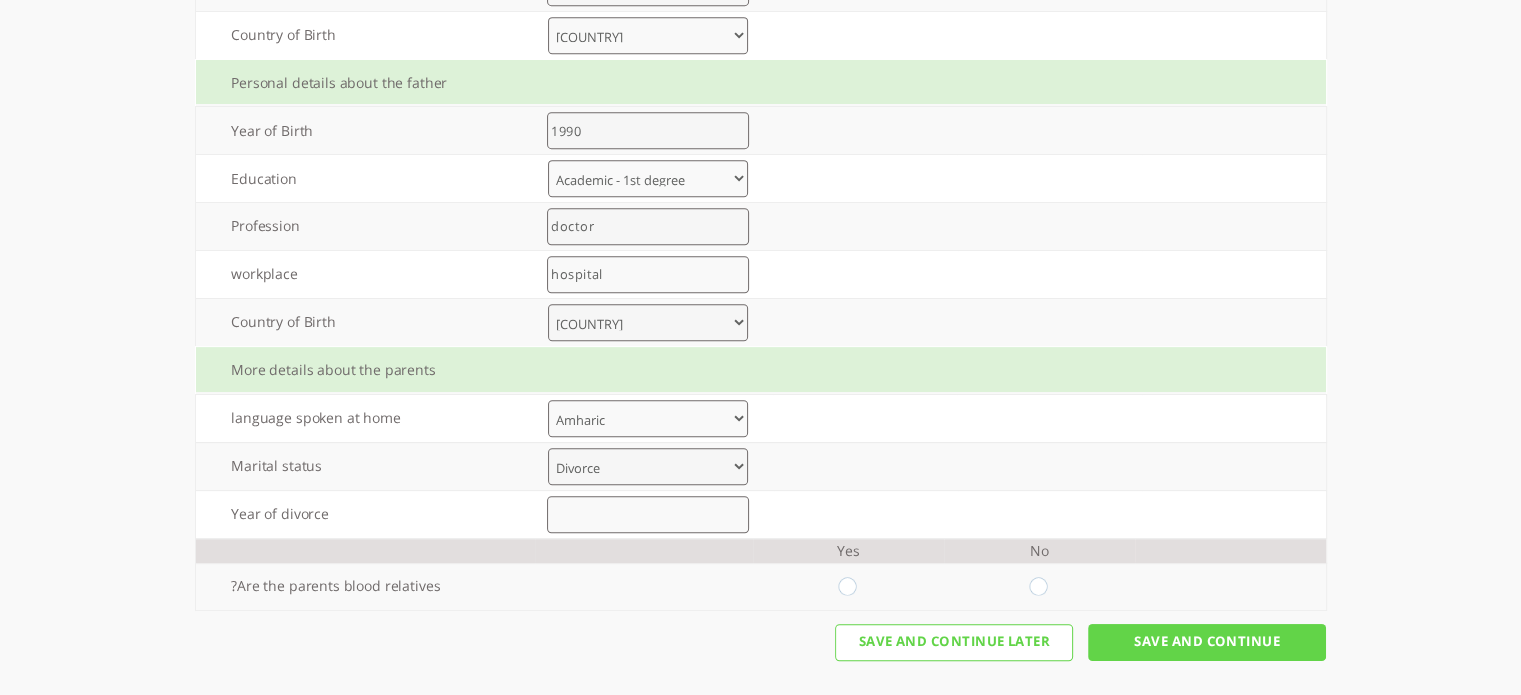 click at bounding box center [848, 586] 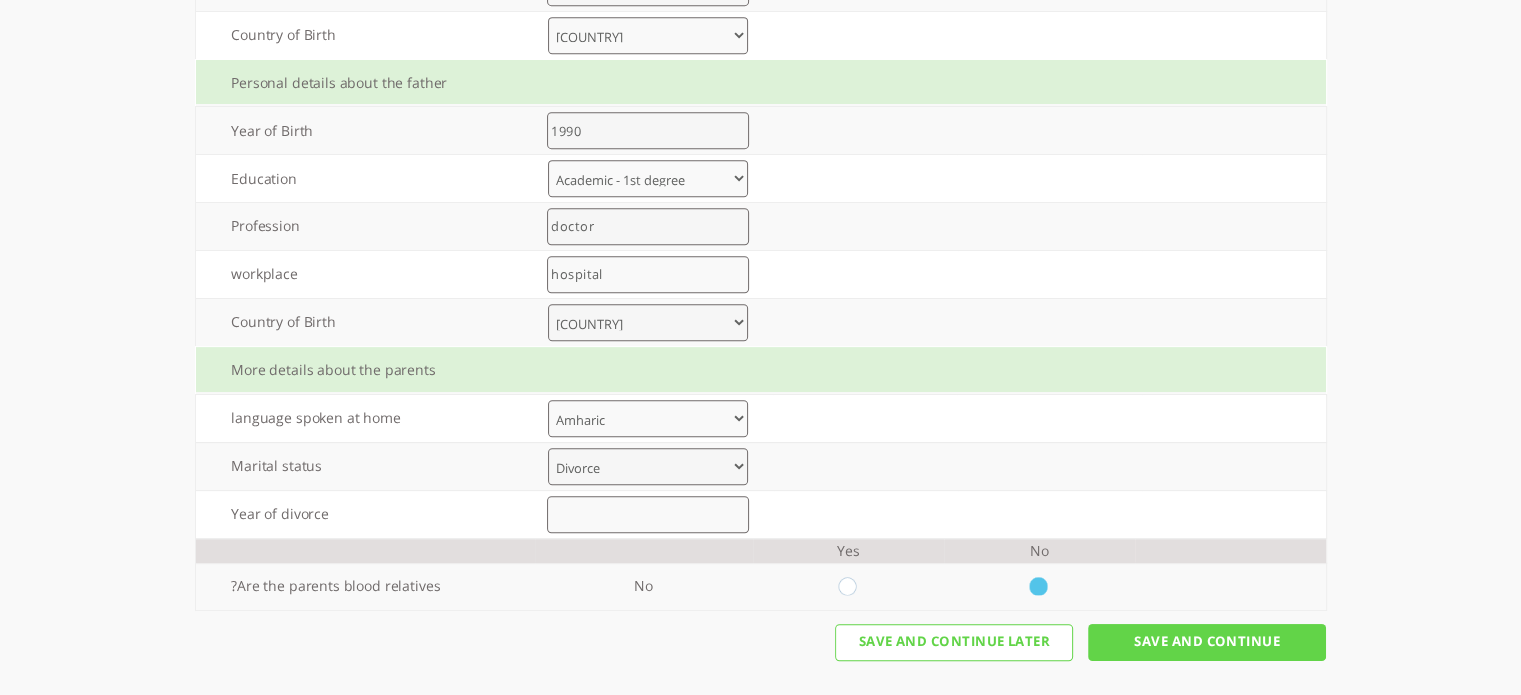 click on "Save And Continue" at bounding box center (1207, 642) 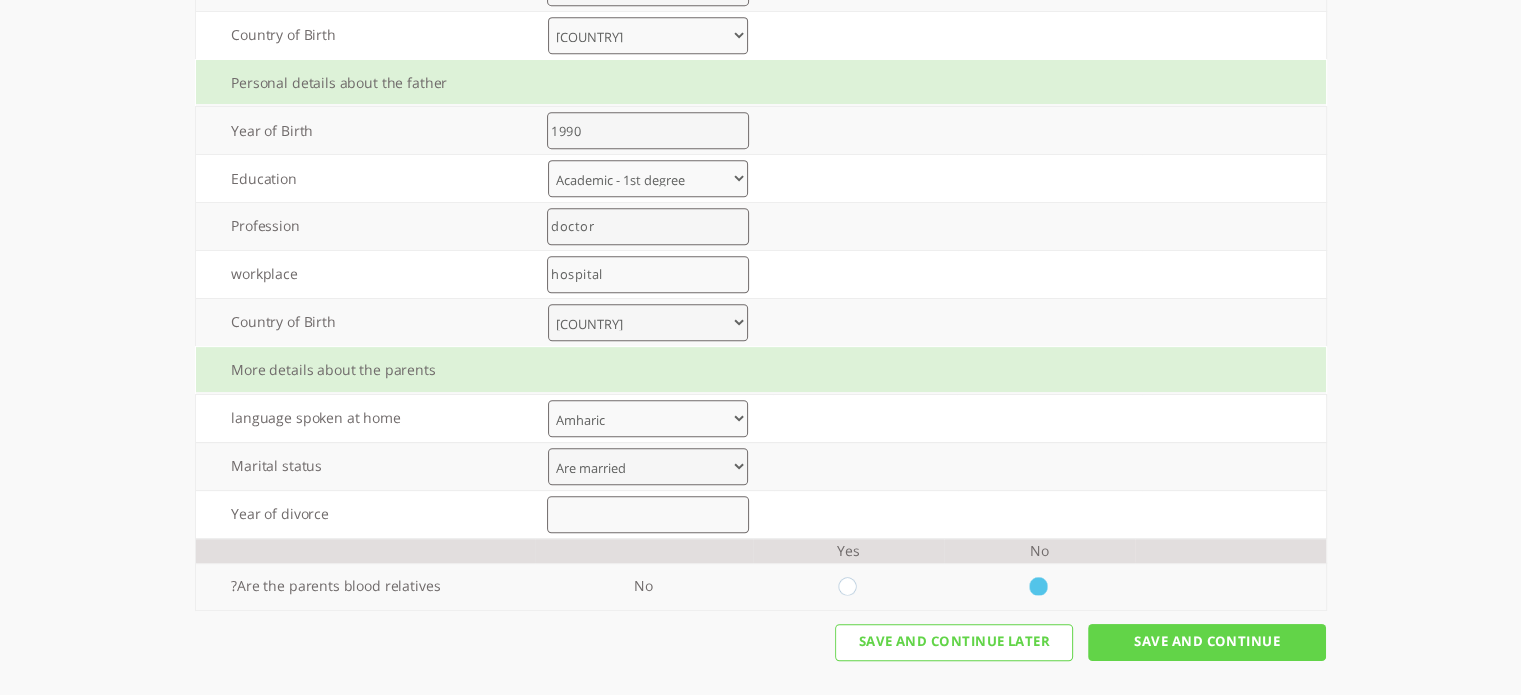 click on "Are married Divorce Other" at bounding box center [648, 466] 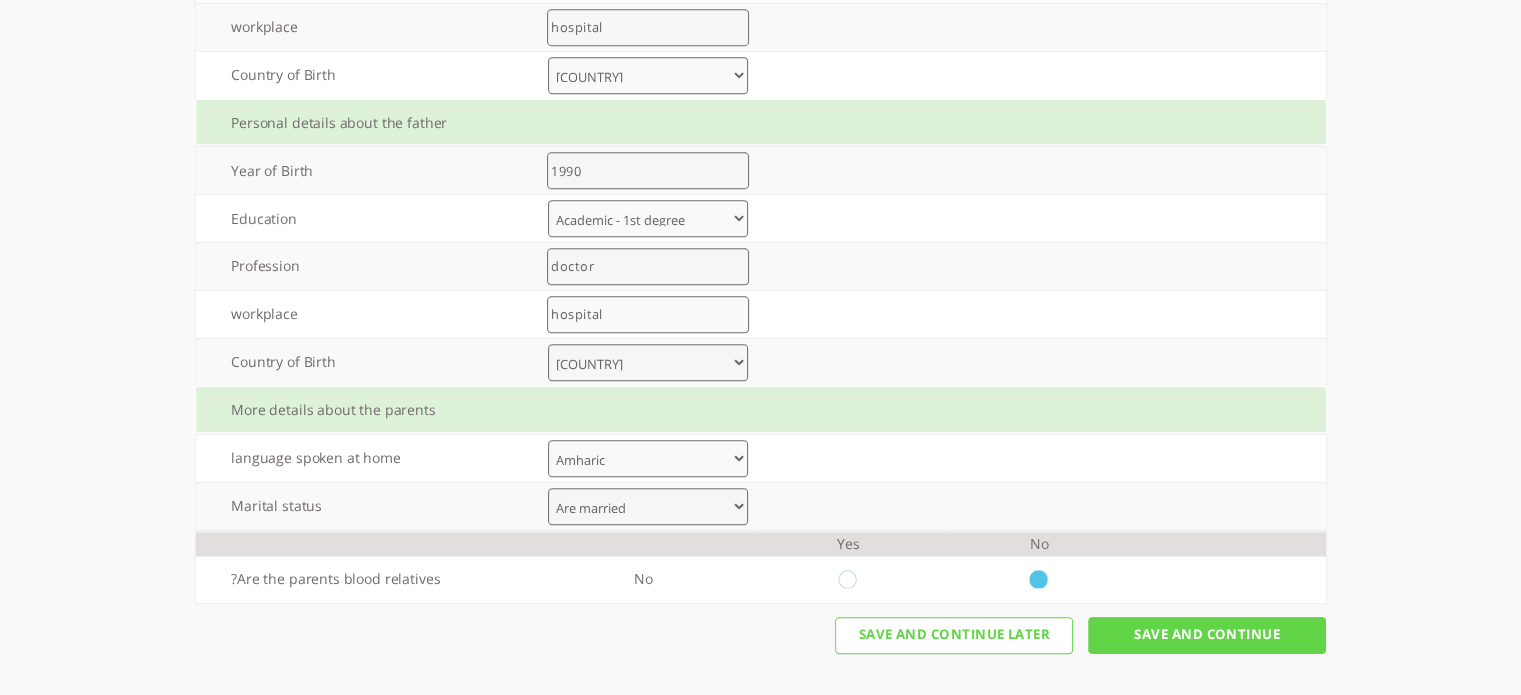 scroll, scrollTop: 959, scrollLeft: 0, axis: vertical 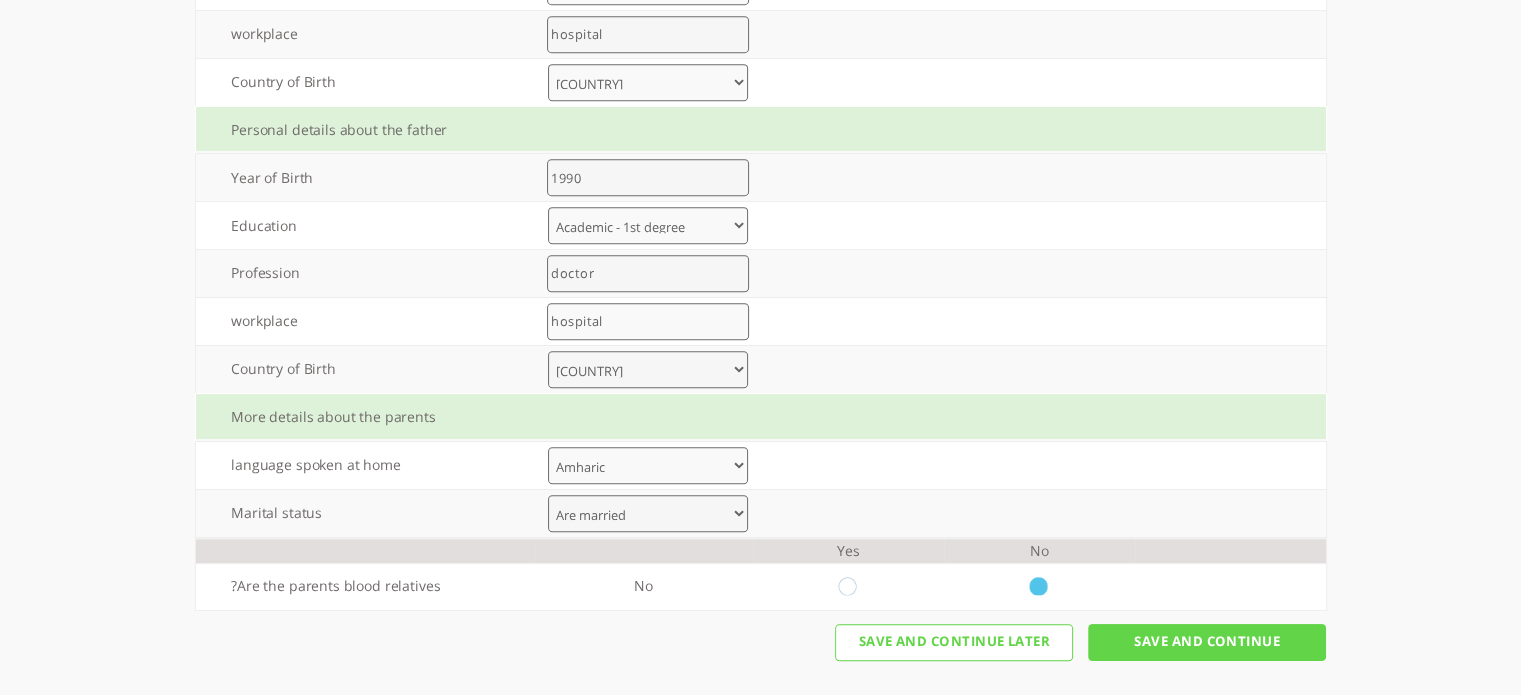 click on "Save And Continue" at bounding box center [1207, 642] 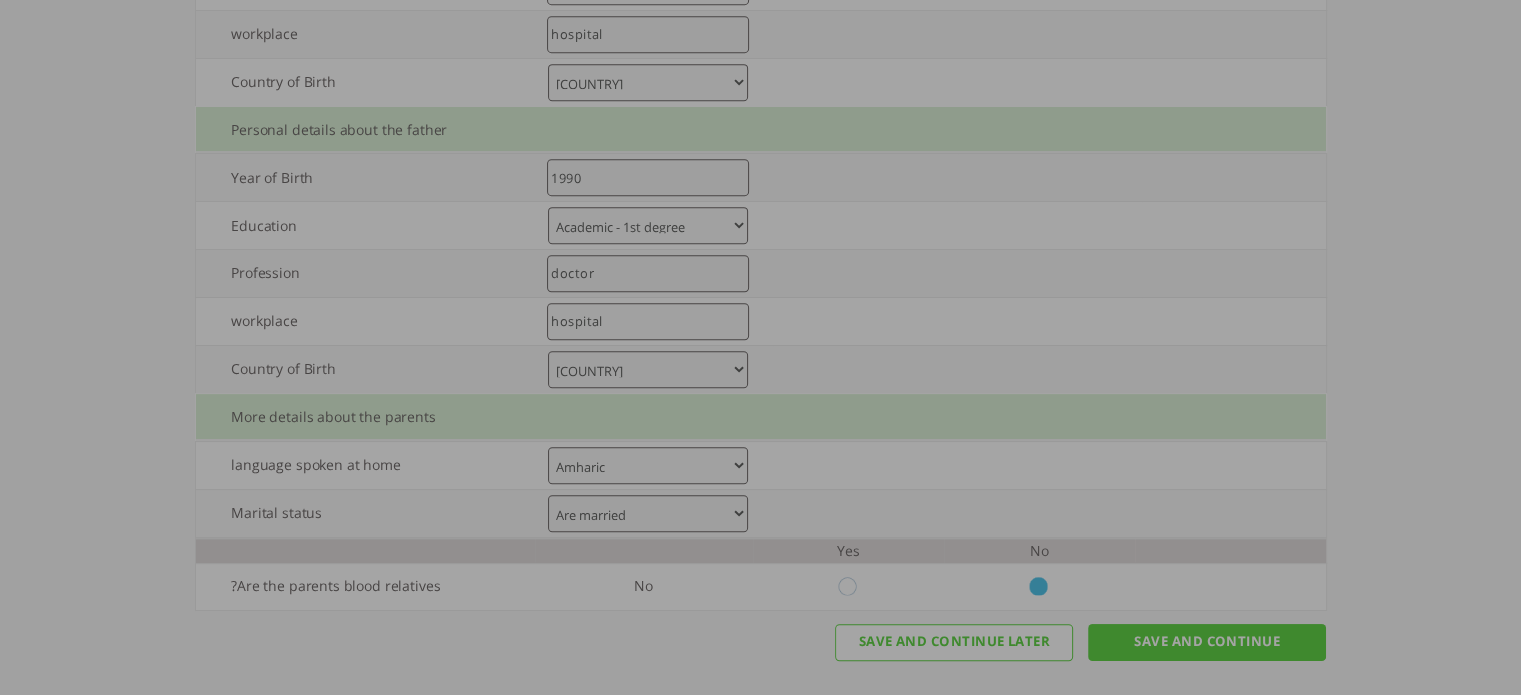 scroll, scrollTop: 0, scrollLeft: 0, axis: both 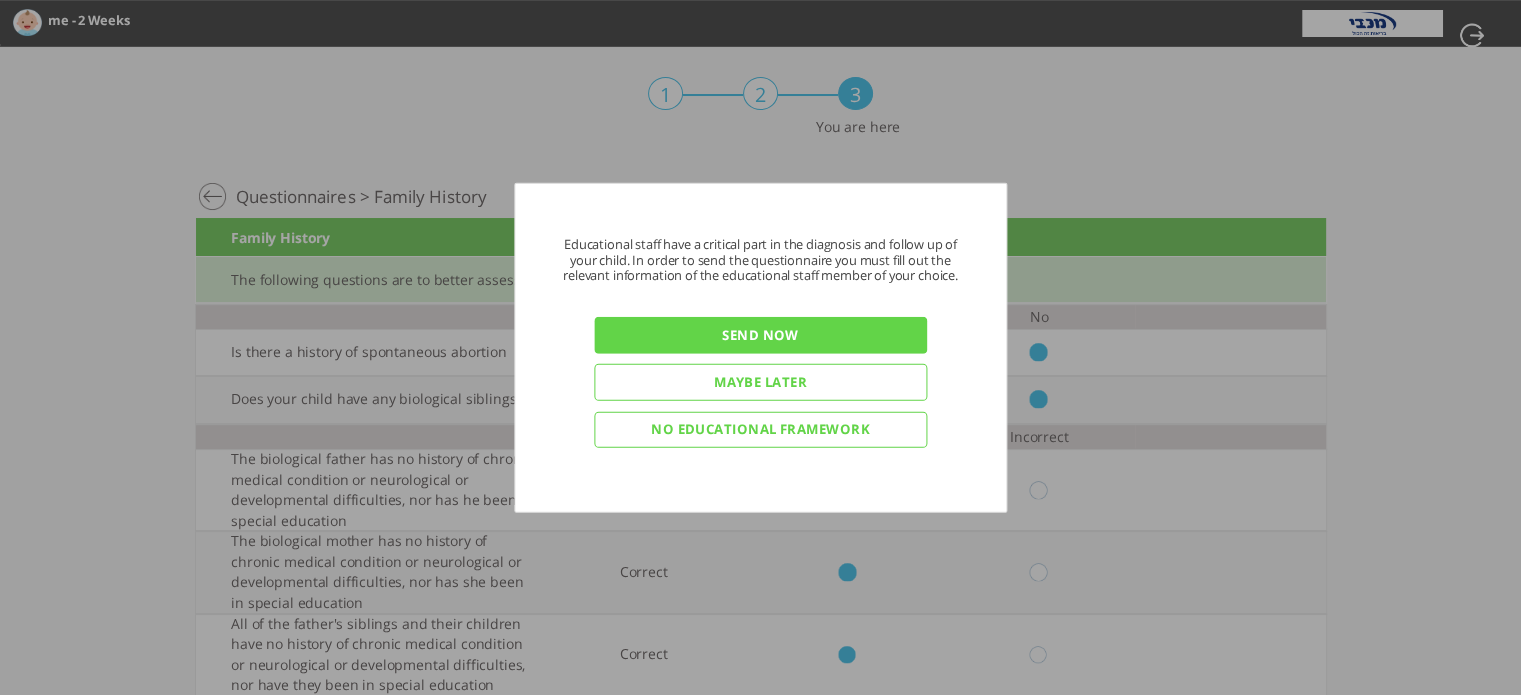 click on "Send now" at bounding box center [760, 335] 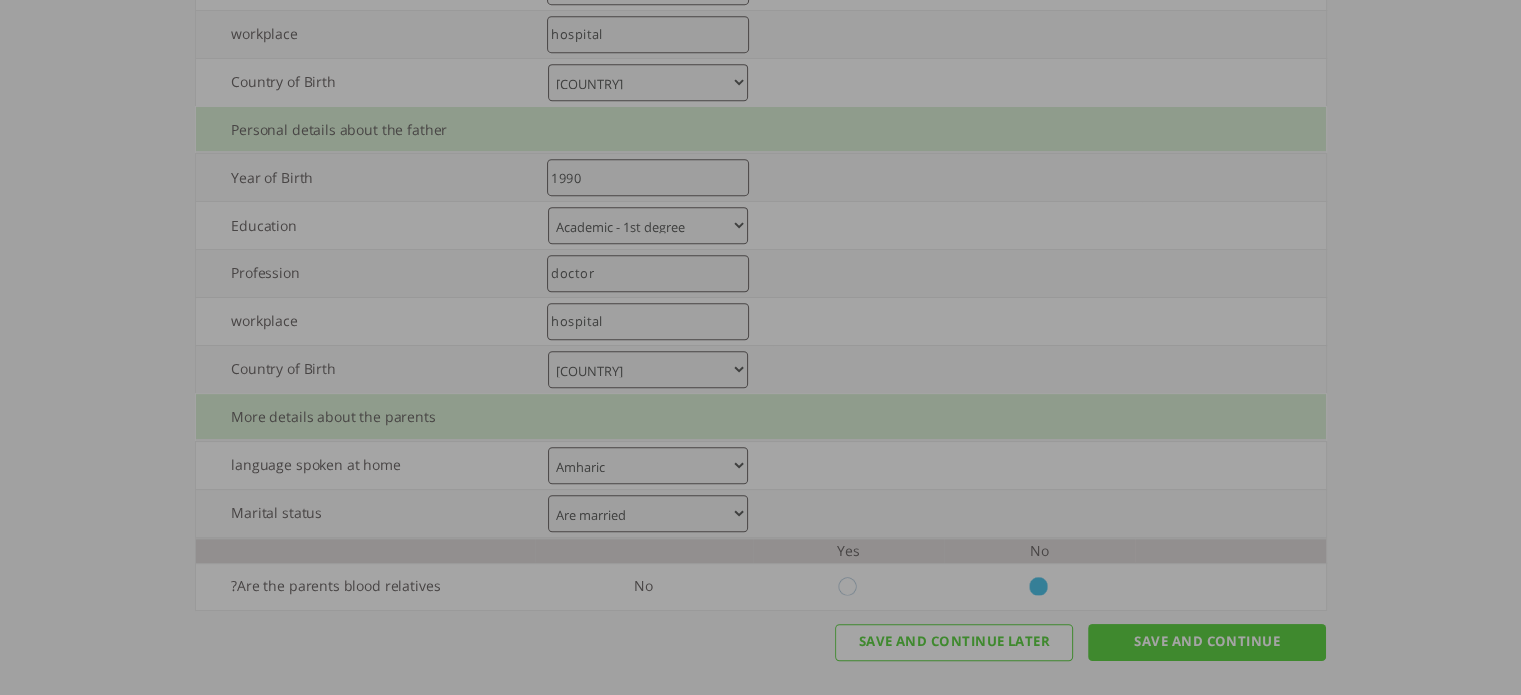 scroll, scrollTop: 0, scrollLeft: 0, axis: both 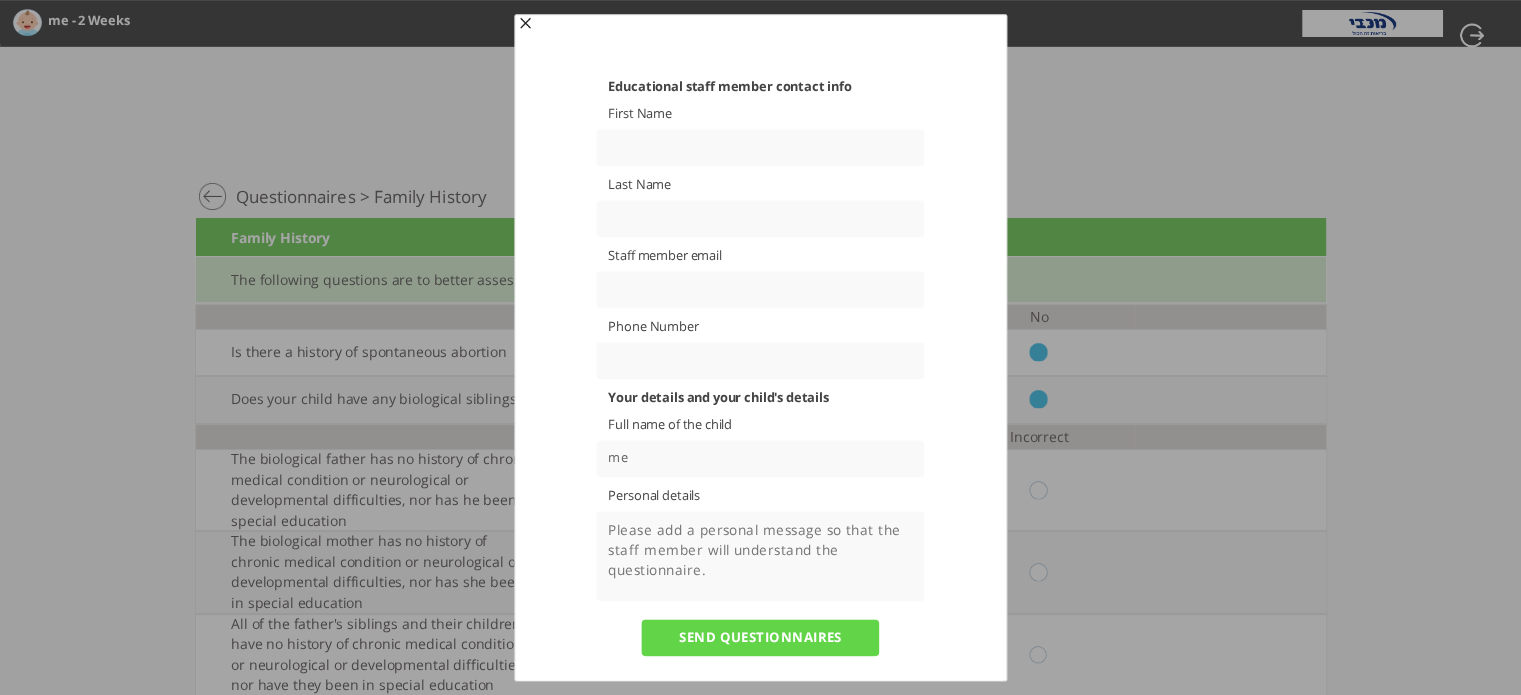 click at bounding box center (761, 147) 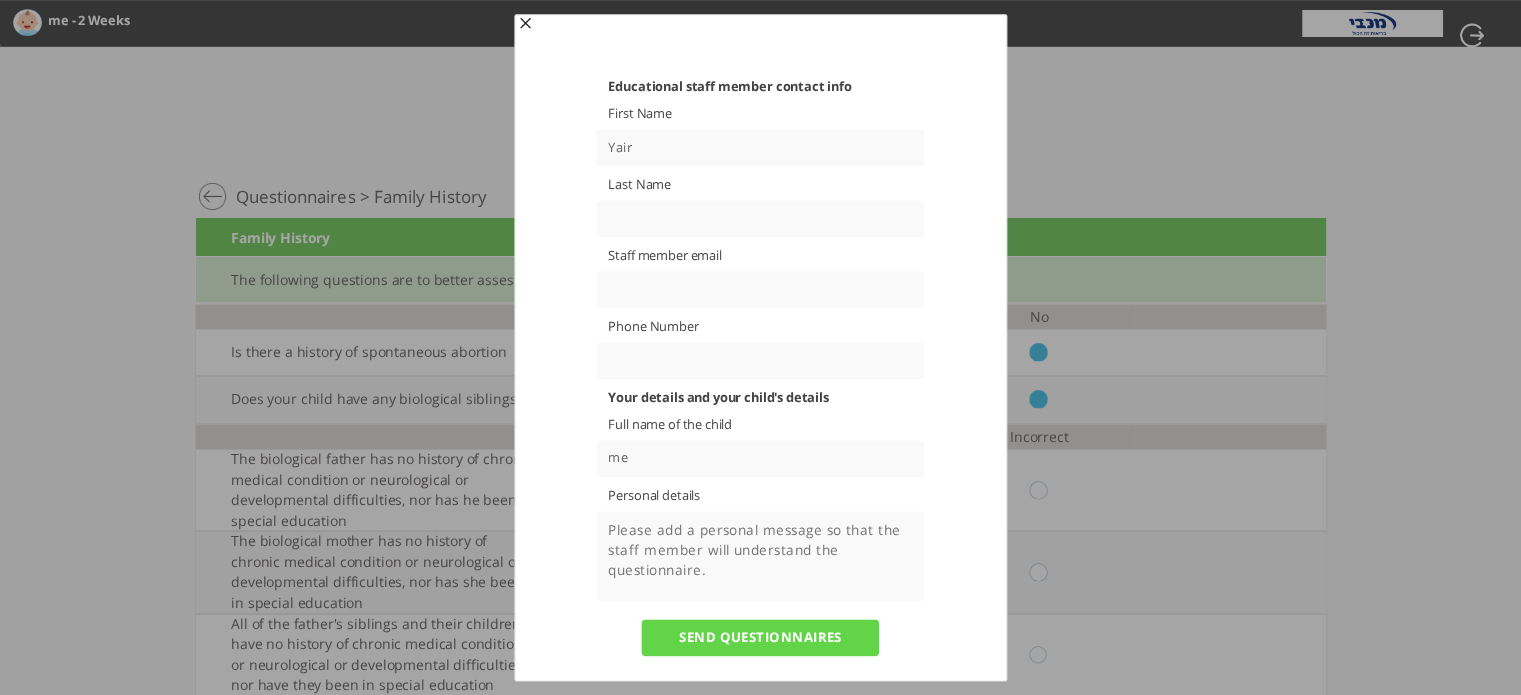 type on "Sadaka" 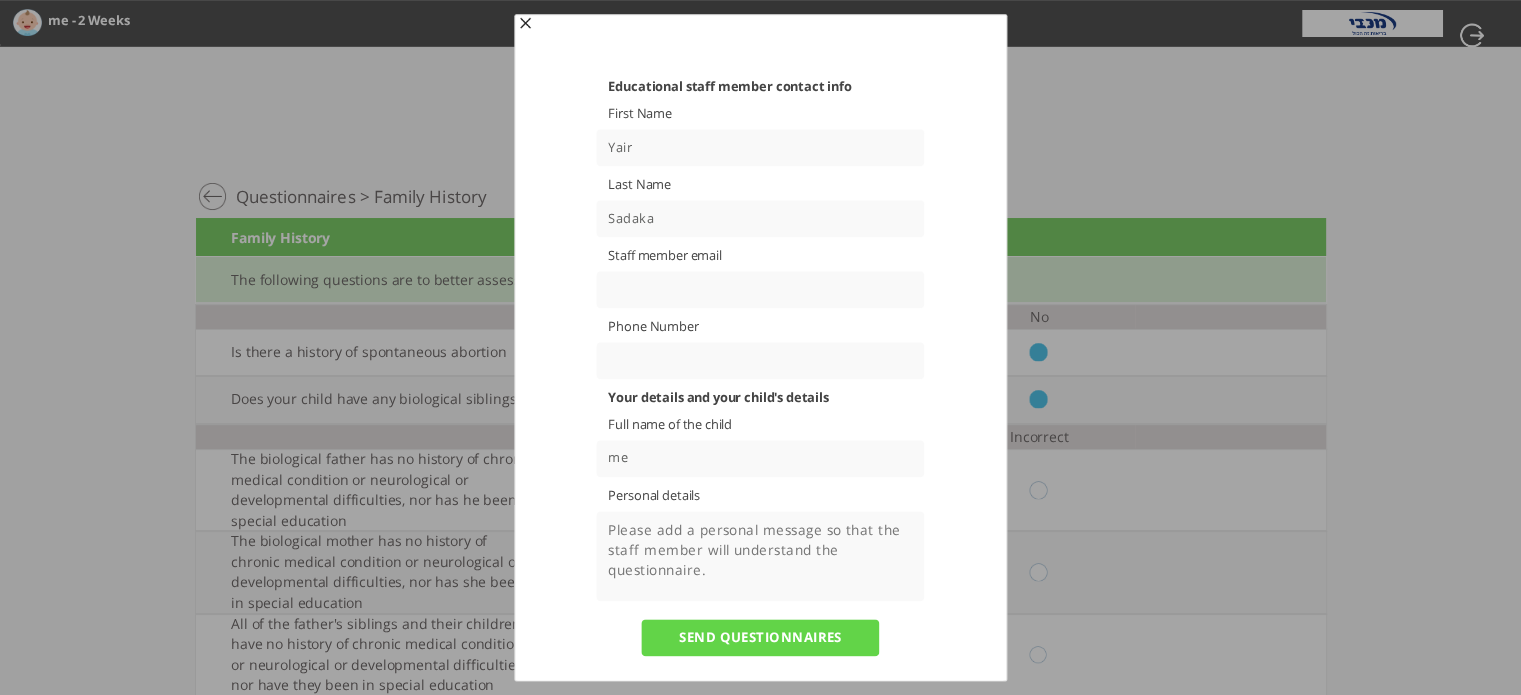 type on "yair@[EMAIL]" 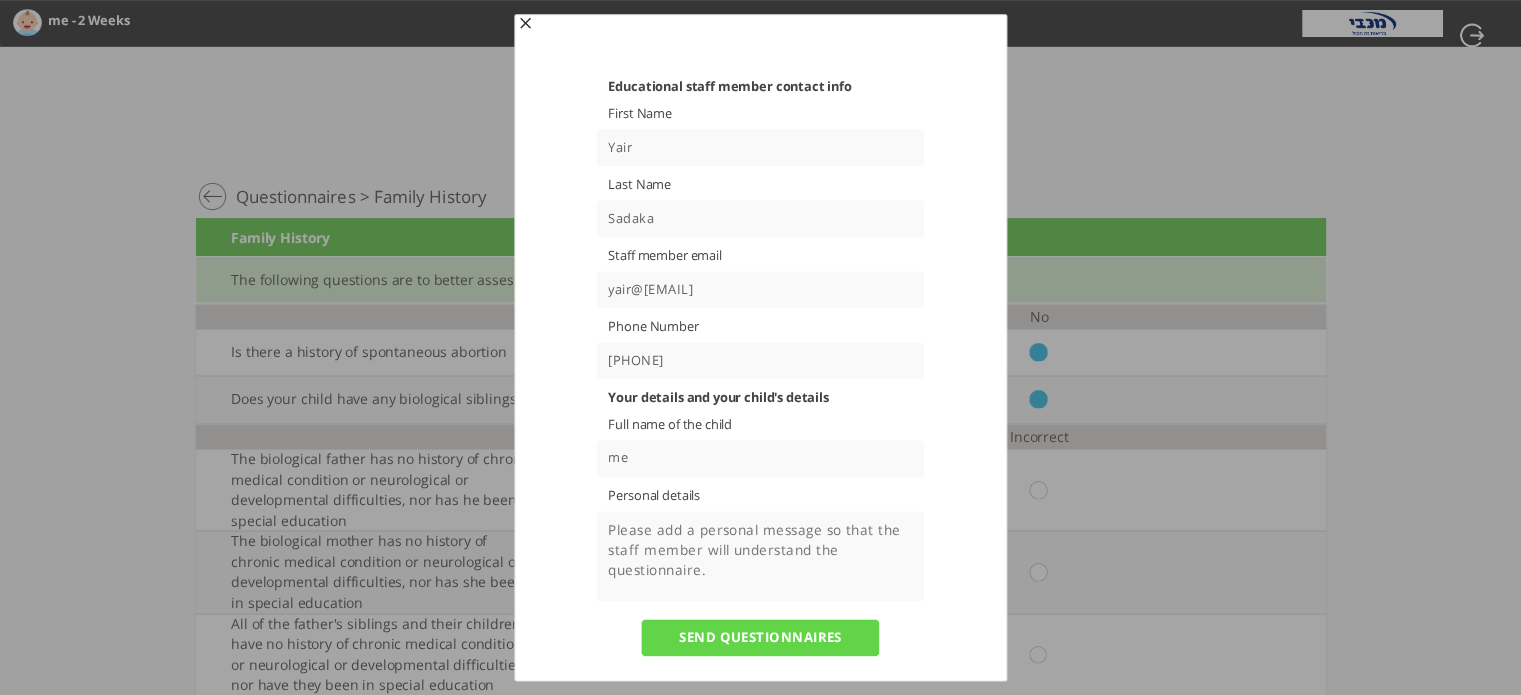 click on "yair@[EMAIL]" at bounding box center (761, 289) 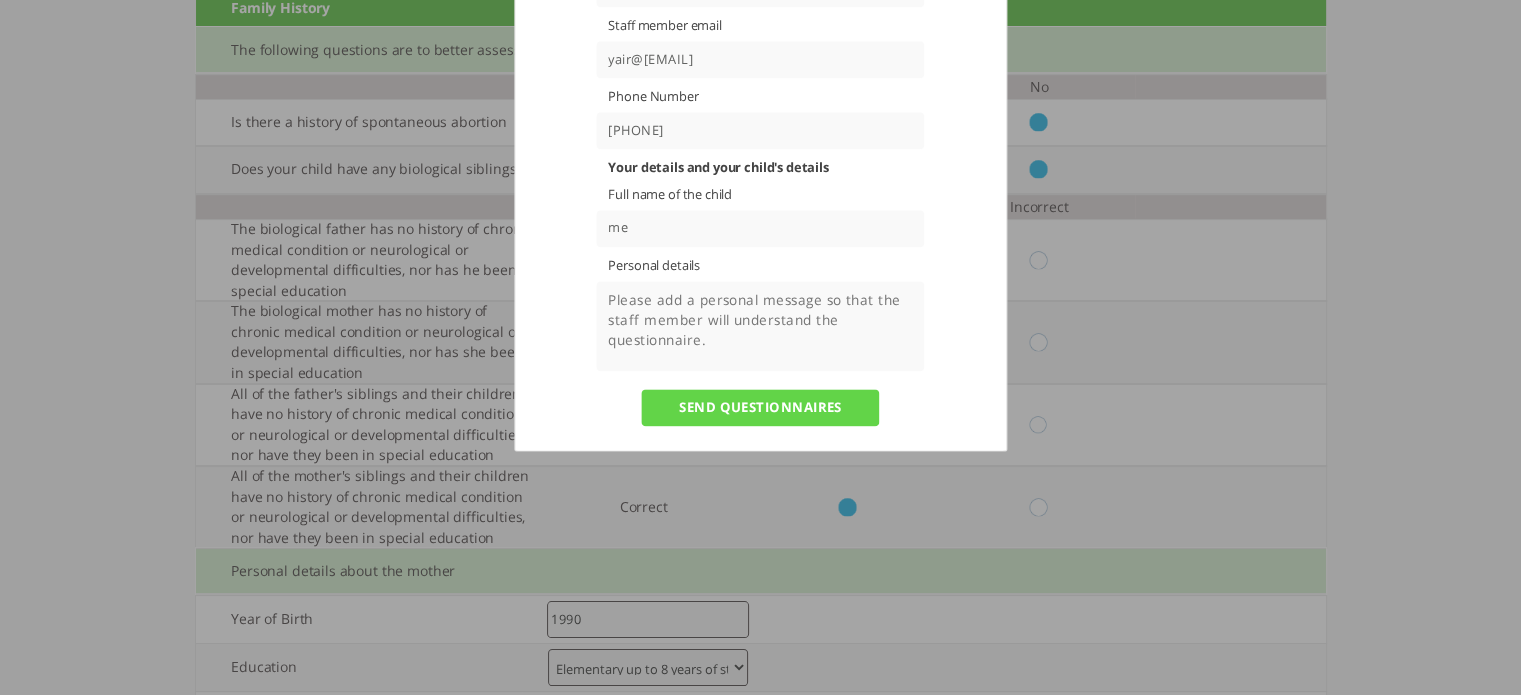 scroll, scrollTop: 300, scrollLeft: 0, axis: vertical 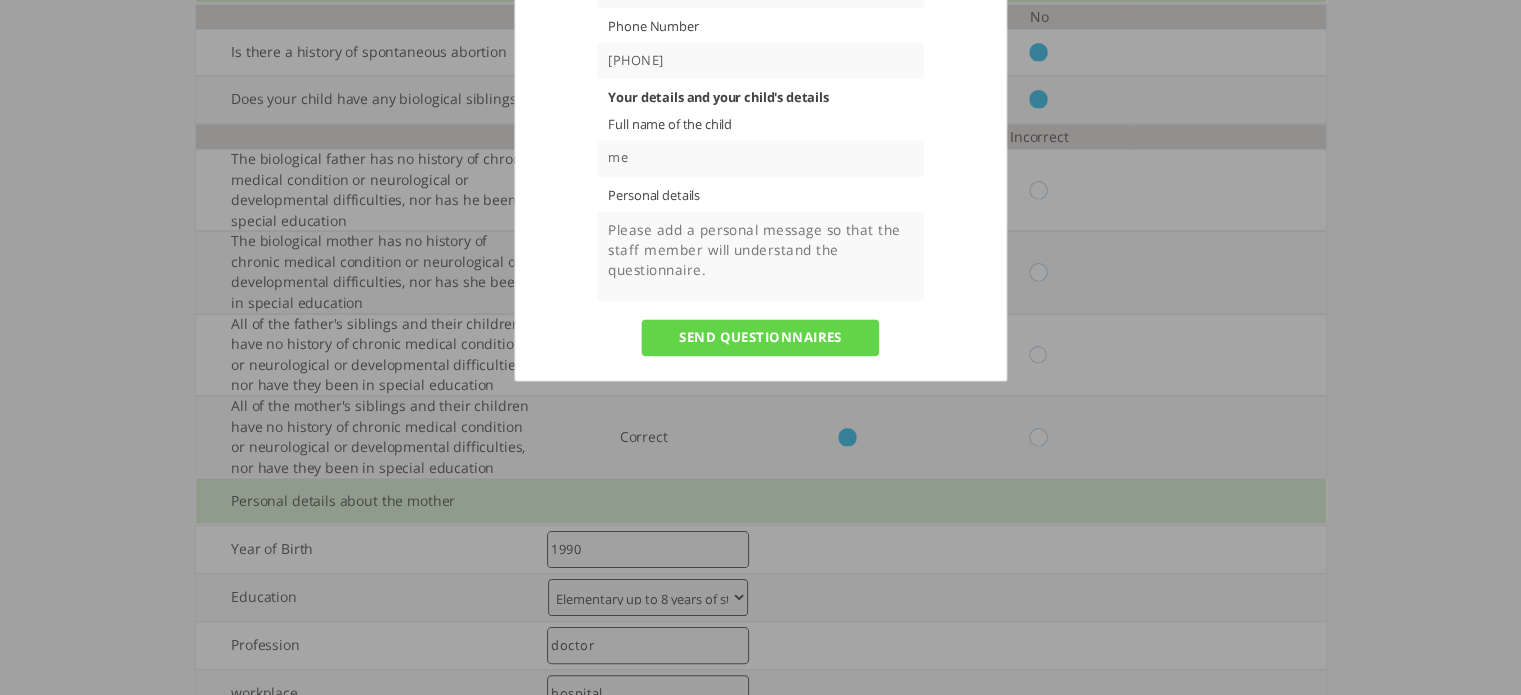 type on "yair@[EMAIL]" 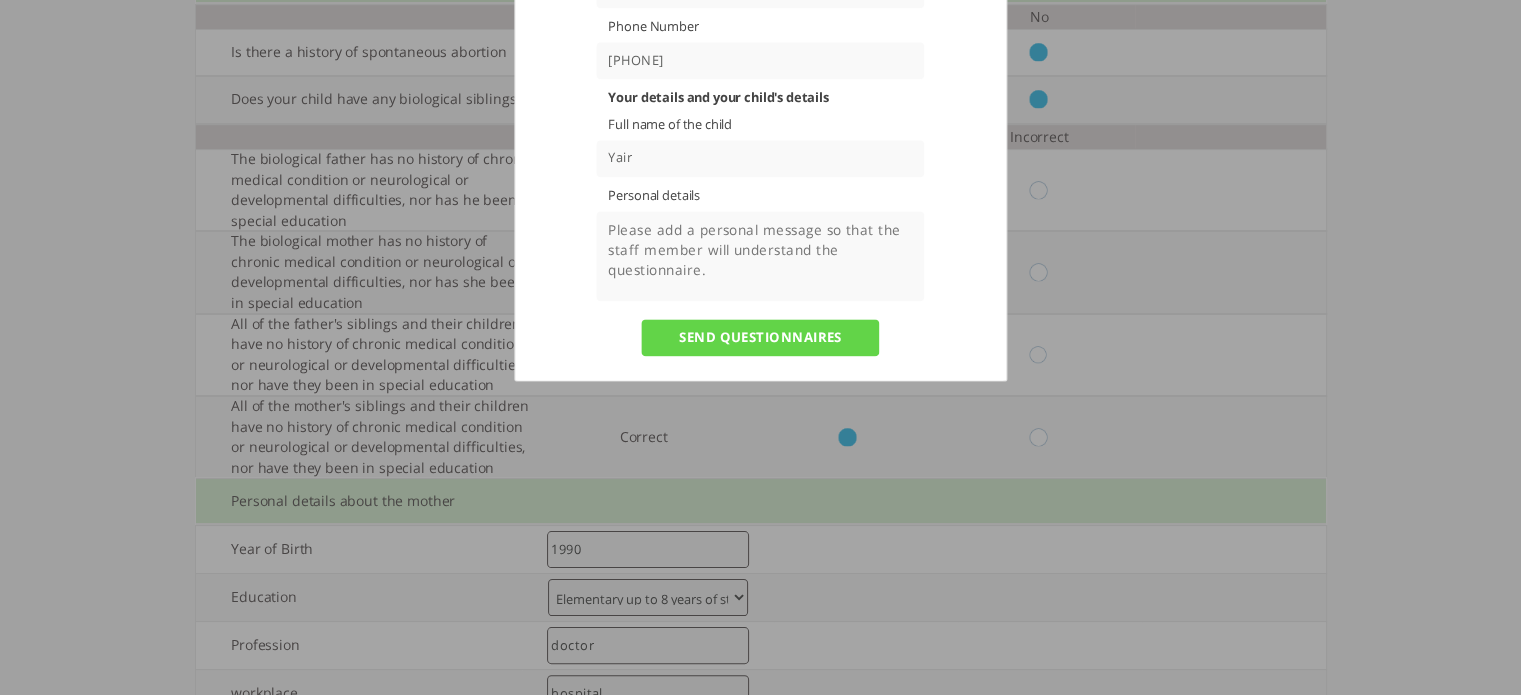 click at bounding box center [760, 347] 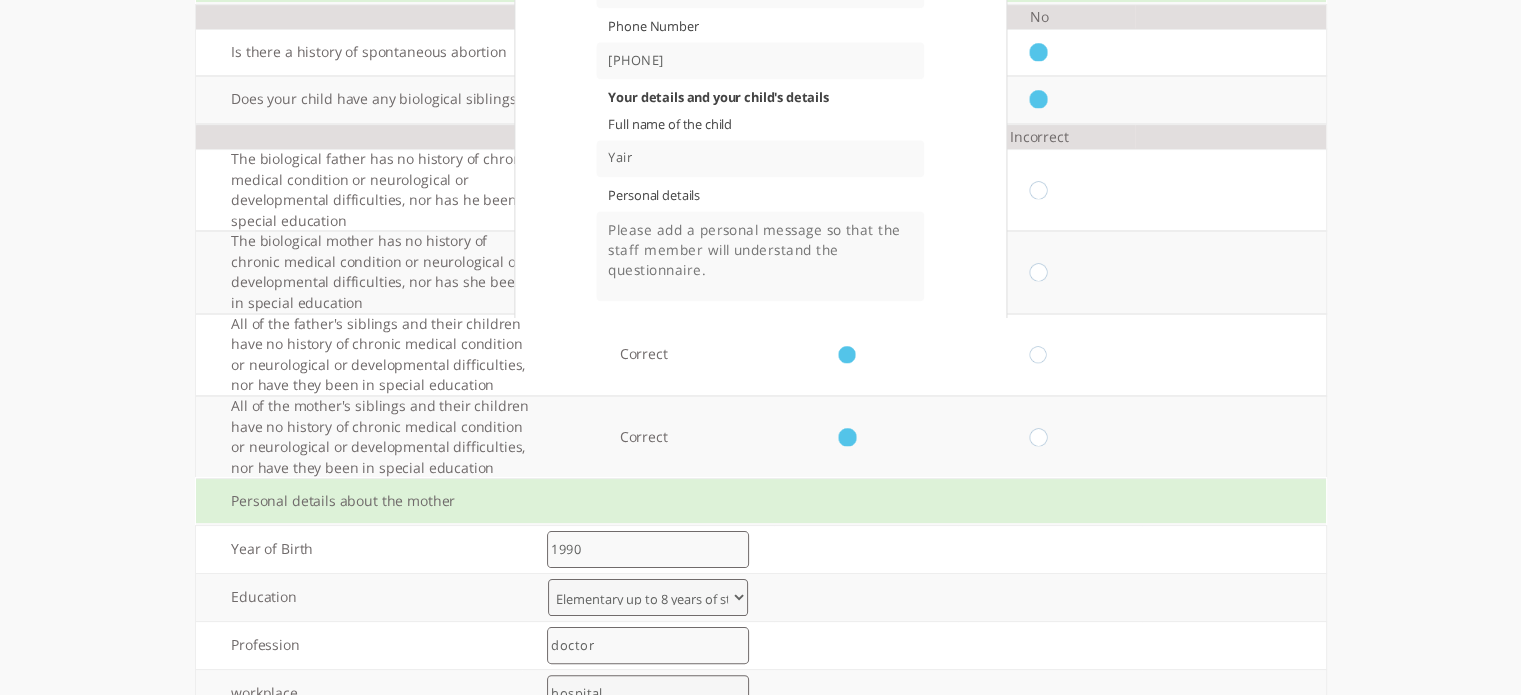 scroll, scrollTop: 959, scrollLeft: 0, axis: vertical 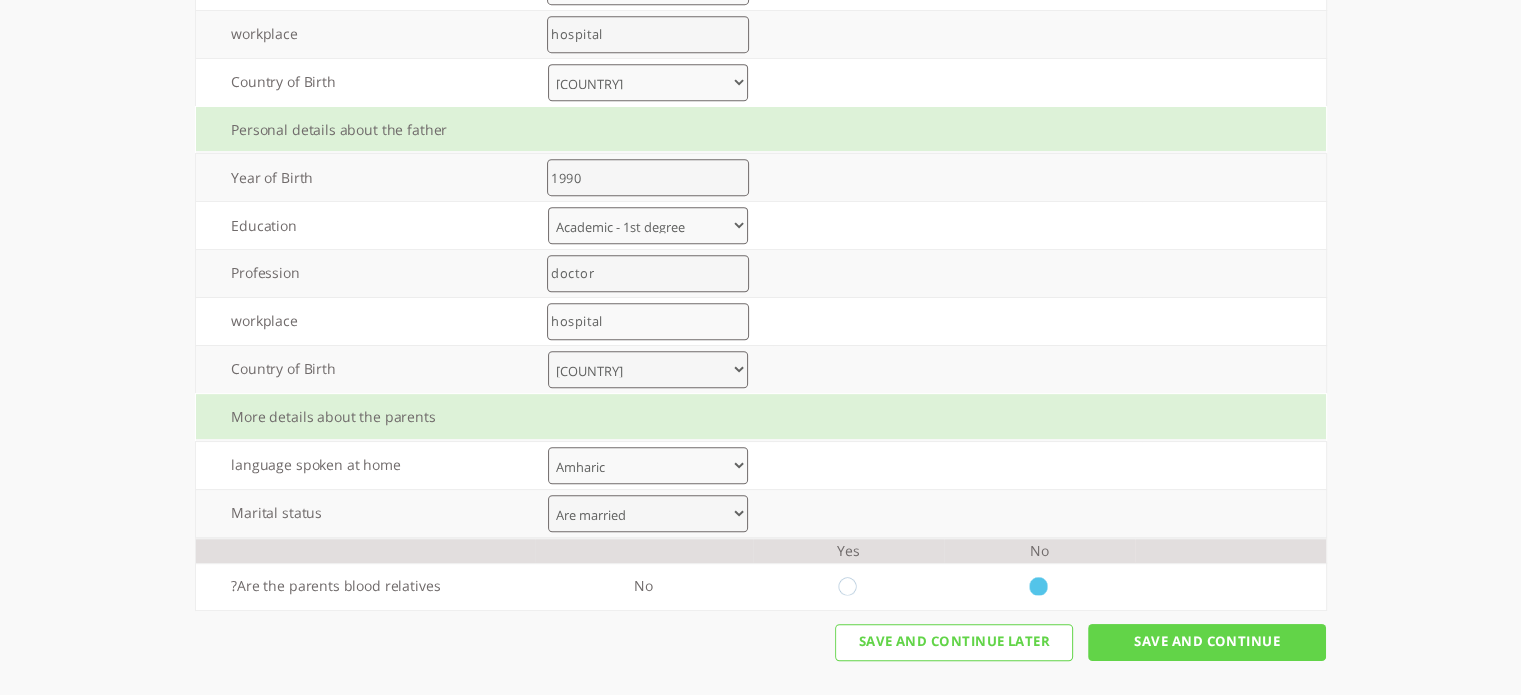 click on "Save And Continue" at bounding box center (1207, 642) 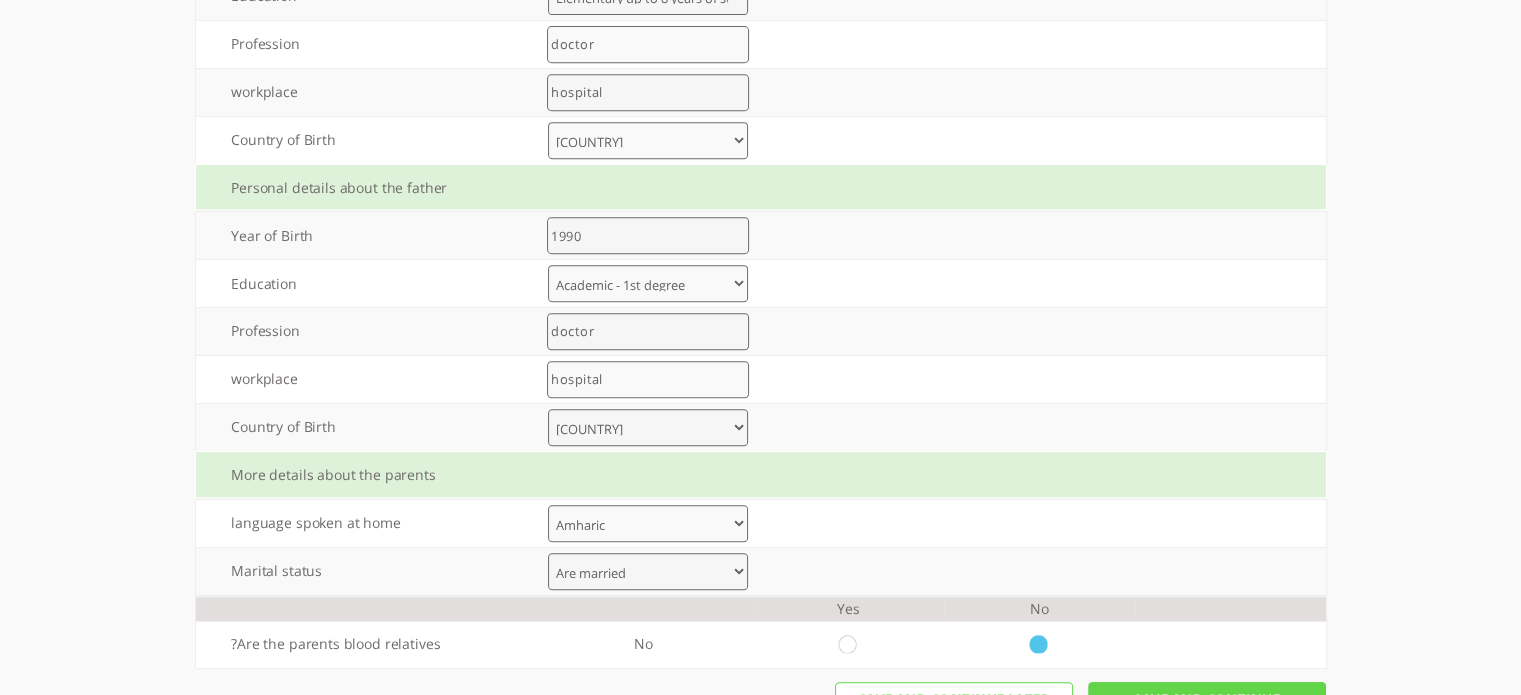 scroll, scrollTop: 959, scrollLeft: 0, axis: vertical 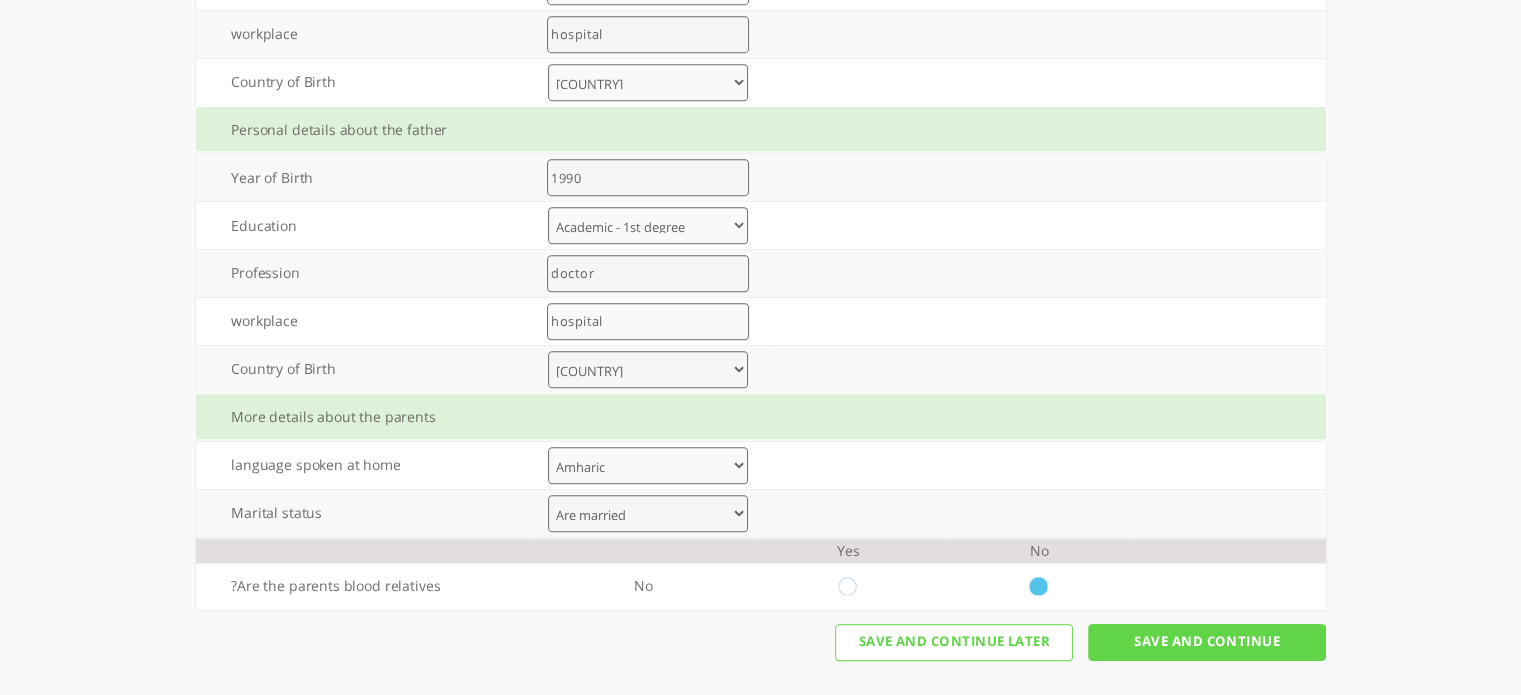 click on "Save And Continue" at bounding box center [1207, 642] 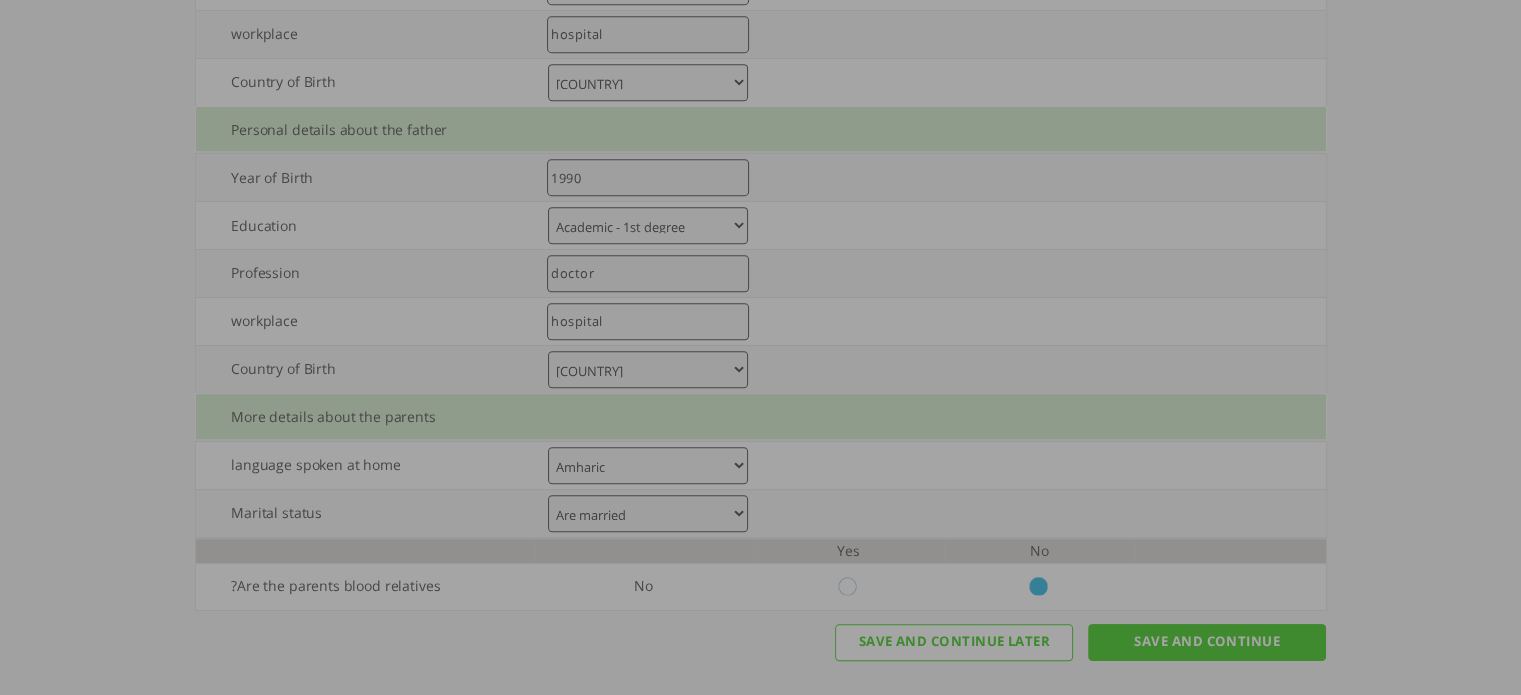 scroll, scrollTop: 29, scrollLeft: 0, axis: vertical 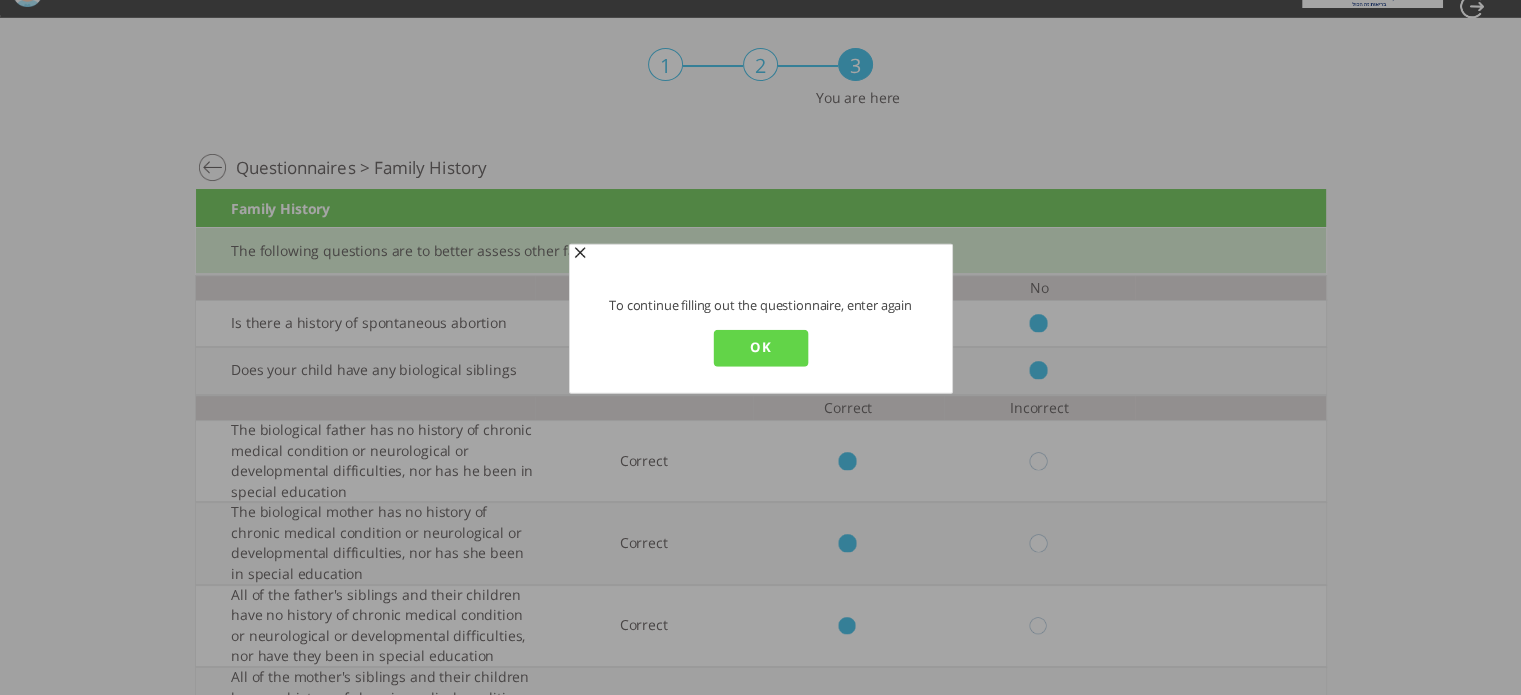 click on "OK" at bounding box center (760, 348) 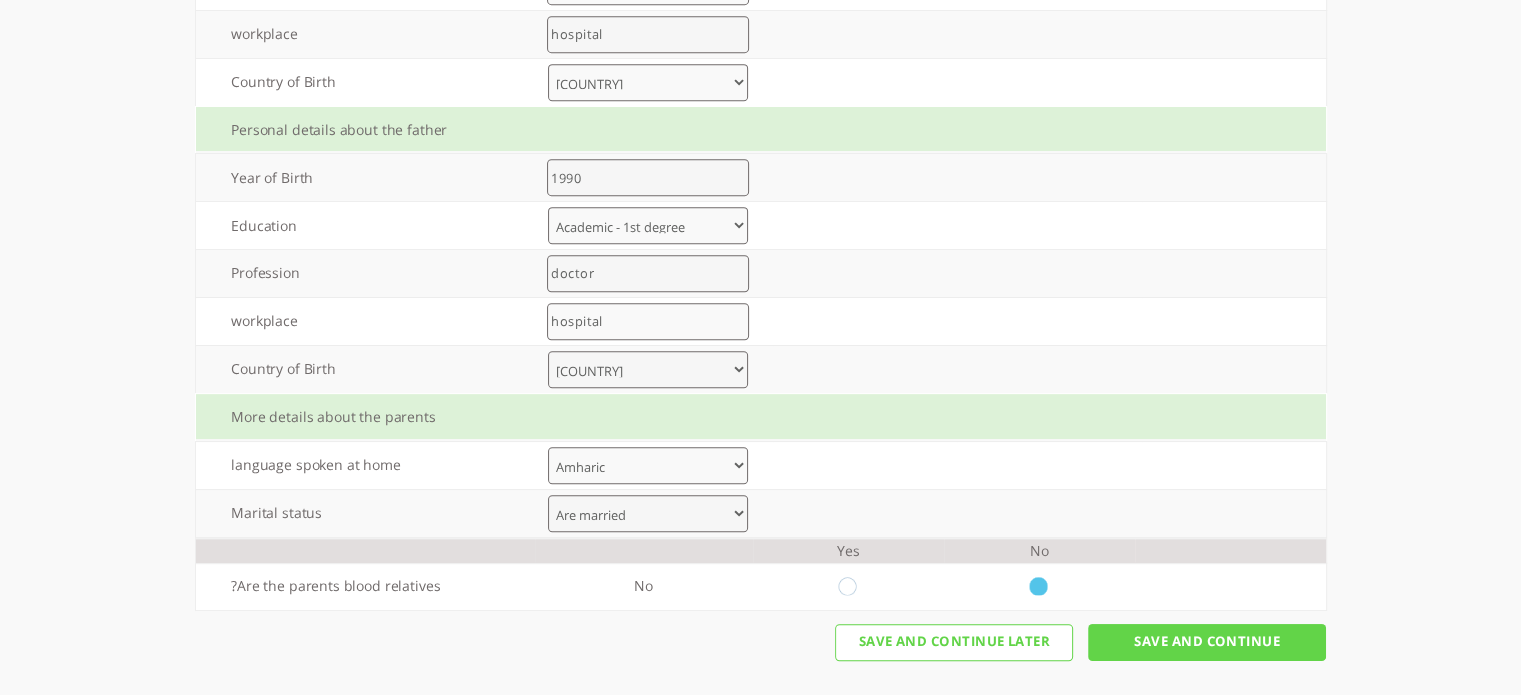 scroll, scrollTop: 0, scrollLeft: 0, axis: both 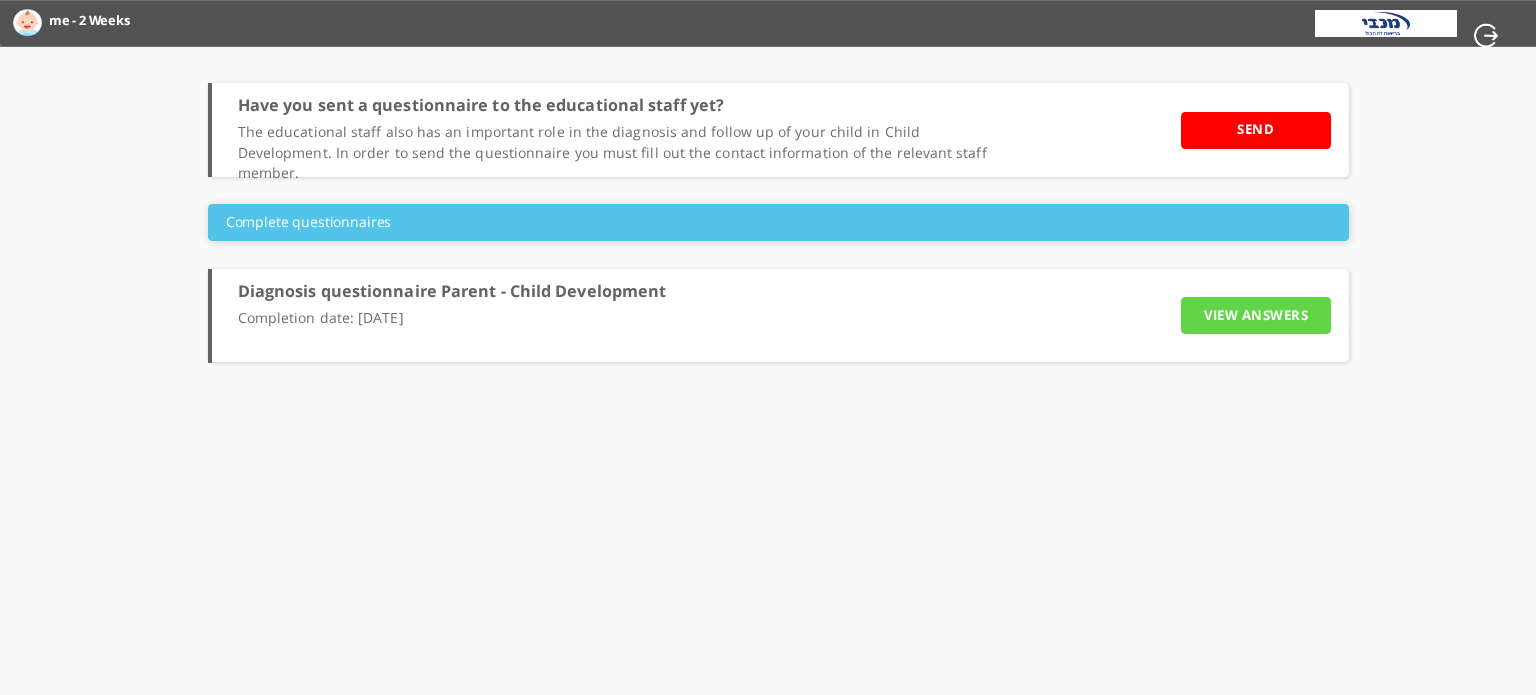 click on "SEND" at bounding box center (1256, 130) 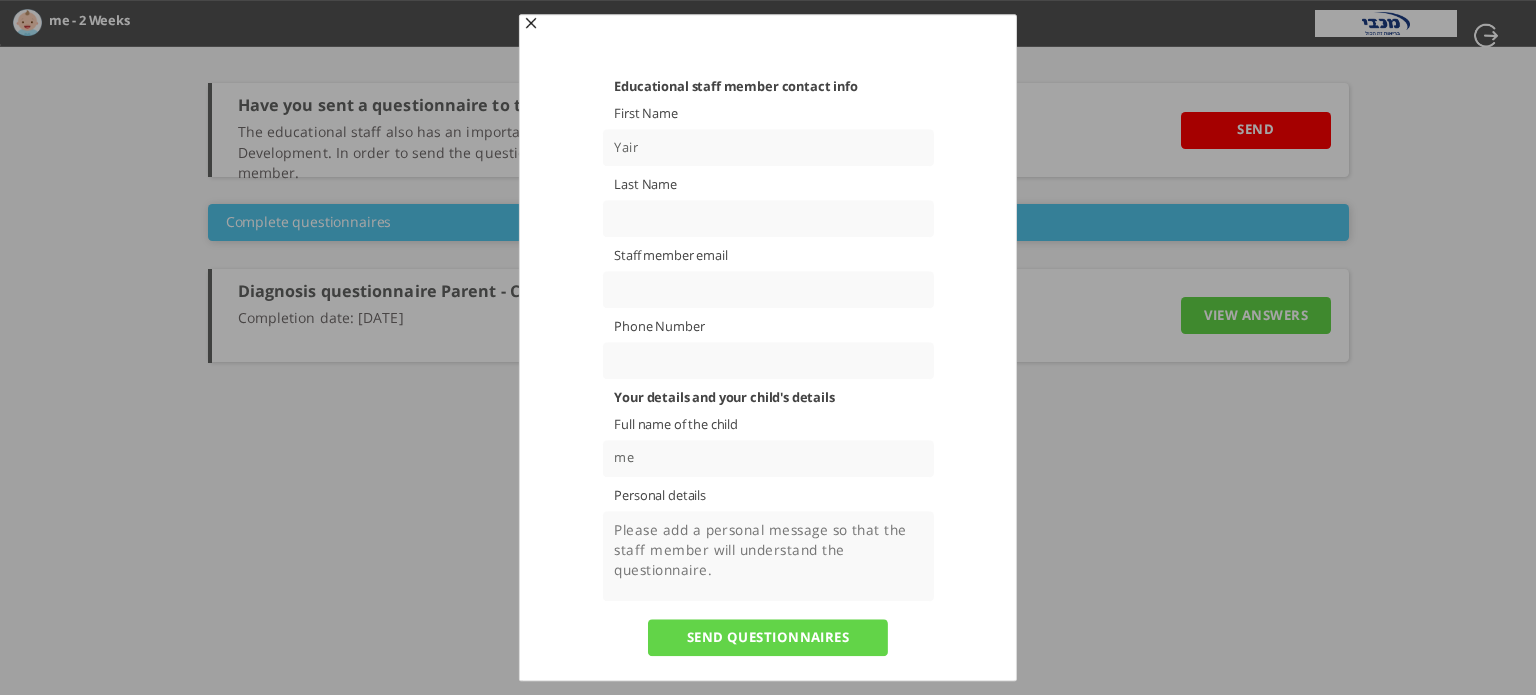 type on "Yair" 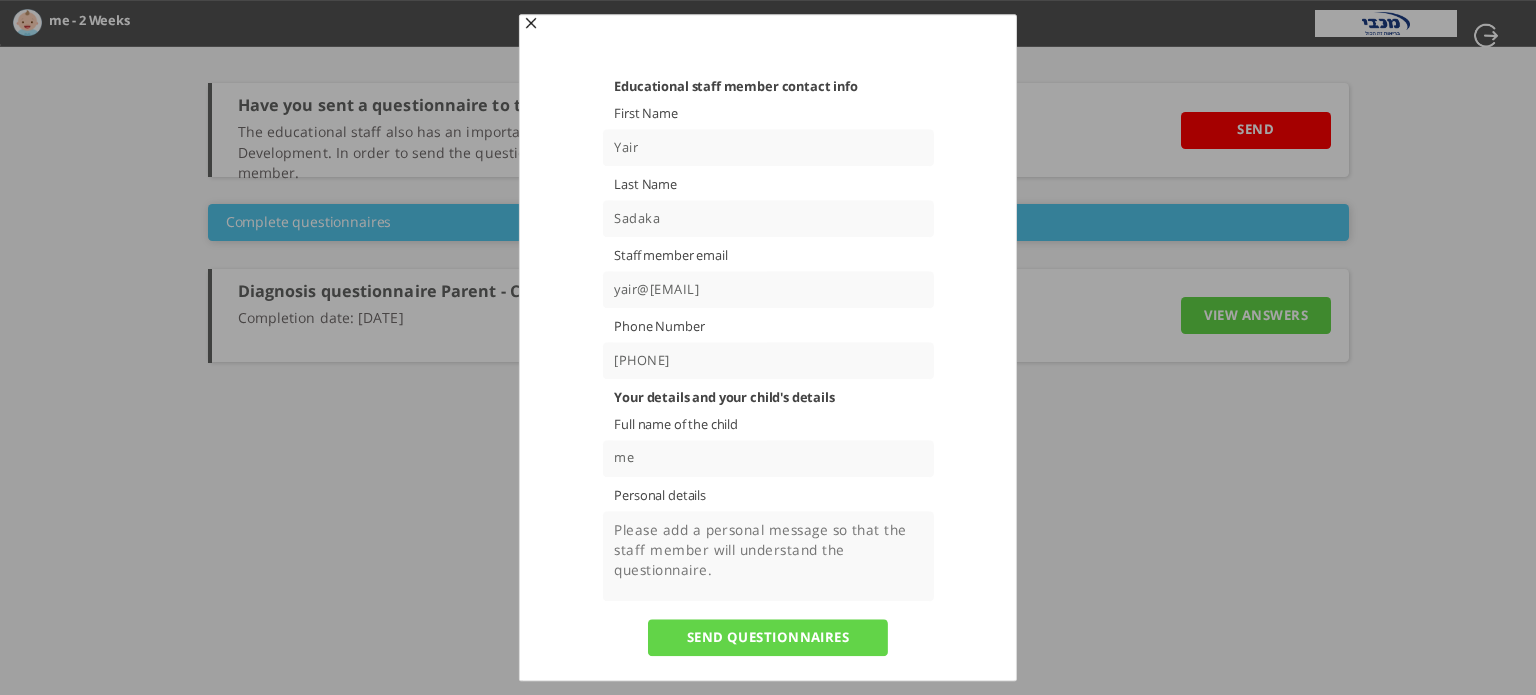 click on "yair@[EMAIL]" at bounding box center (767, 289) 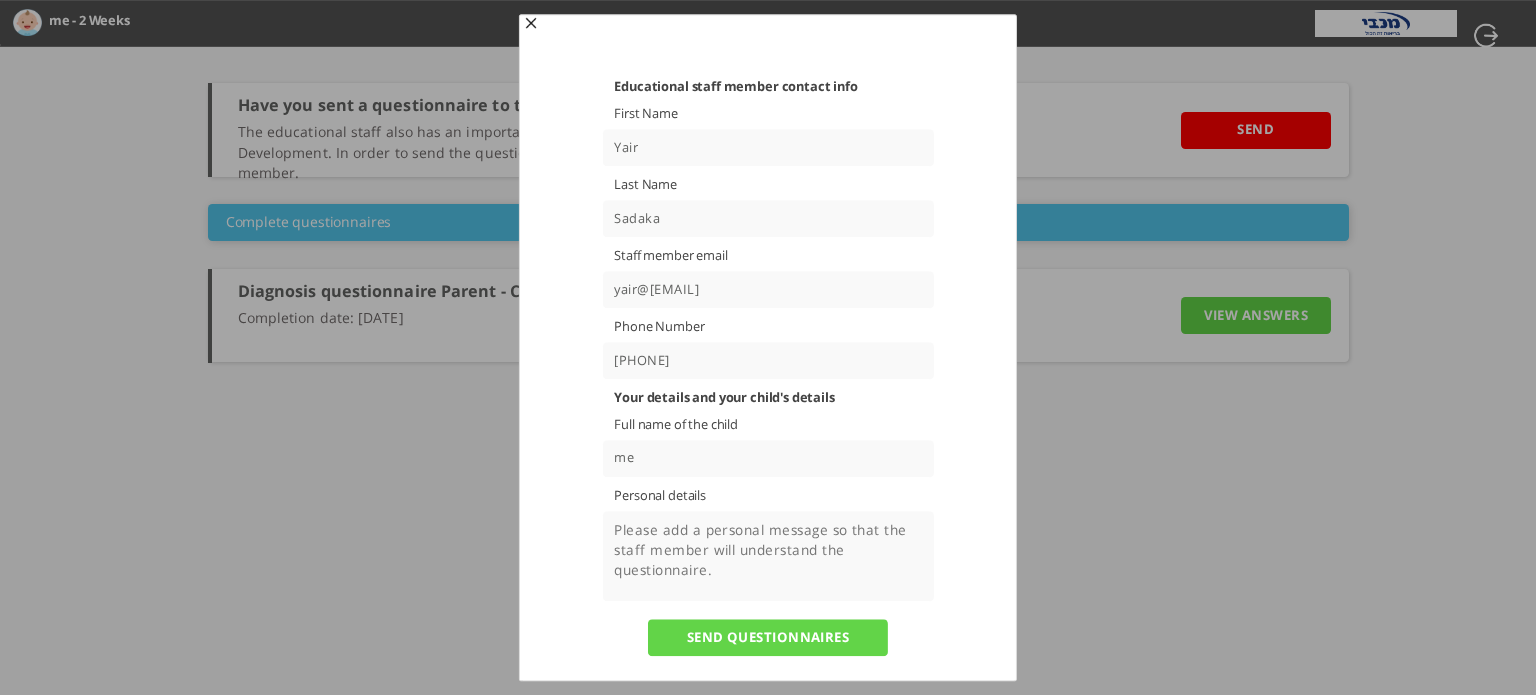 drag, startPoint x: 748, startPoint y: 287, endPoint x: 650, endPoint y: 283, distance: 98.0816 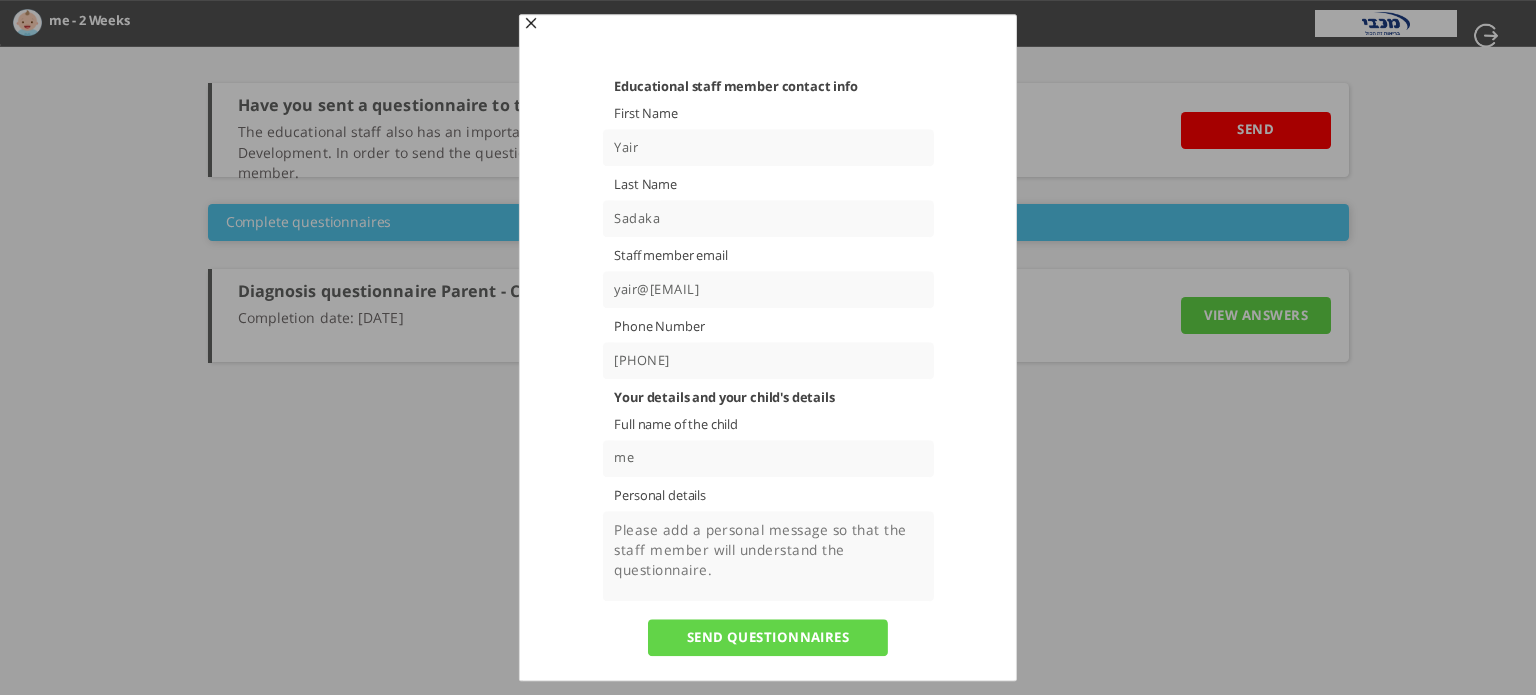 click on "yair@[EMAIL]" at bounding box center [767, 289] 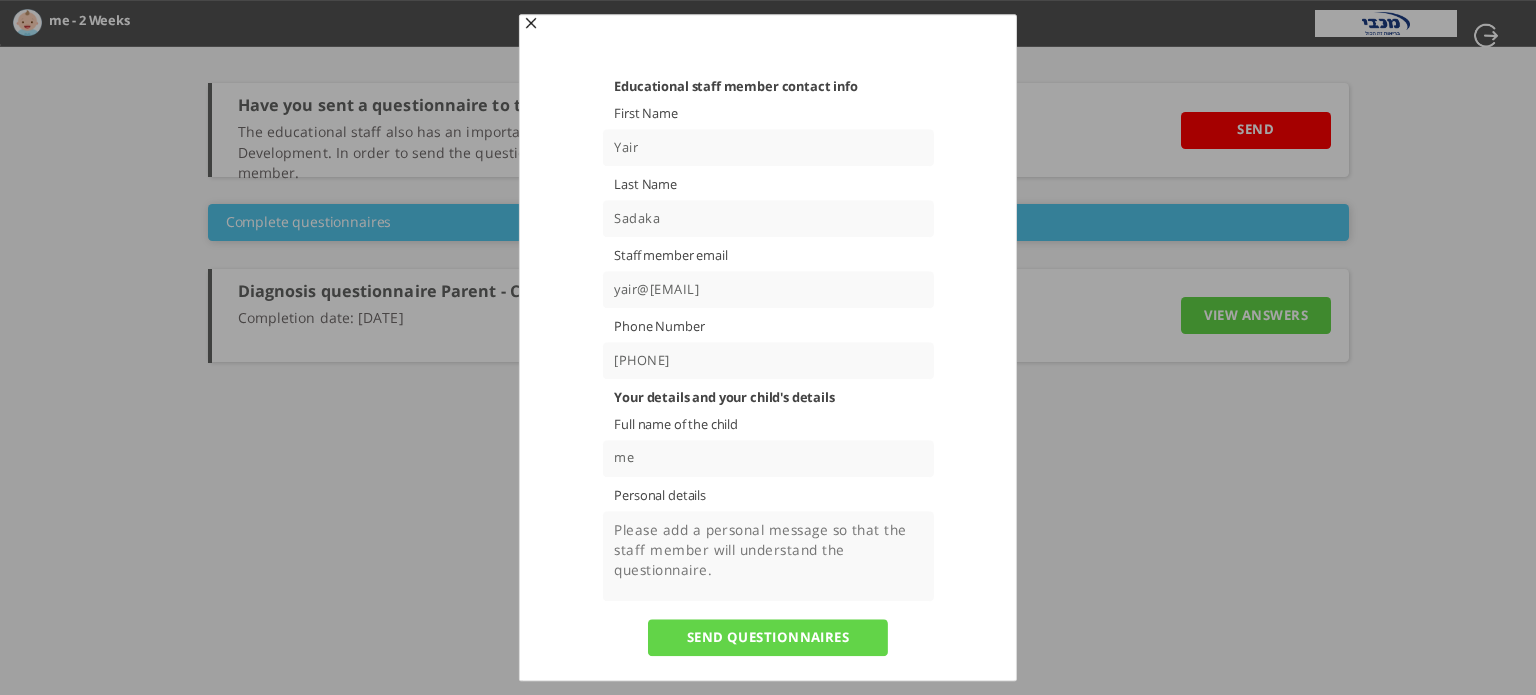 click on "yair@[EMAIL]" at bounding box center [767, 289] 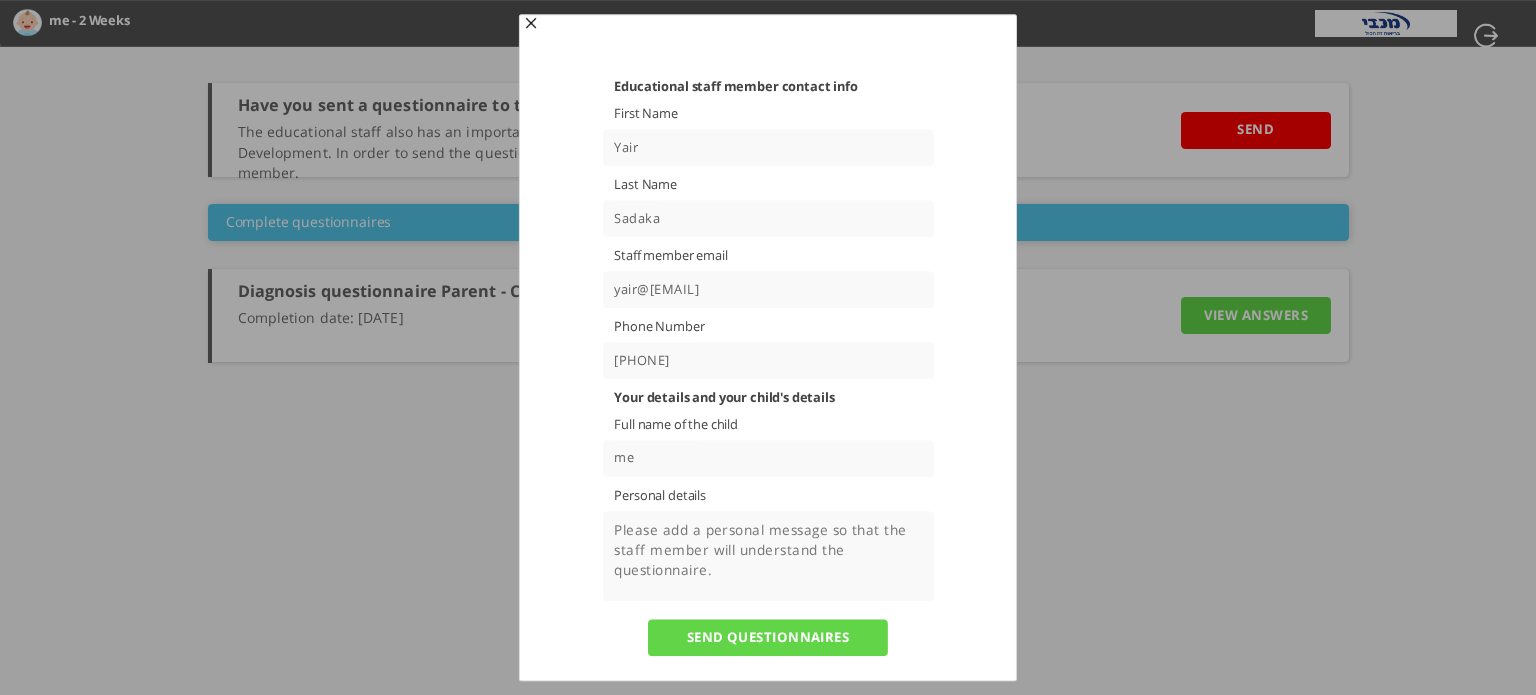 click on "yair@[EMAIL]" at bounding box center (767, 289) 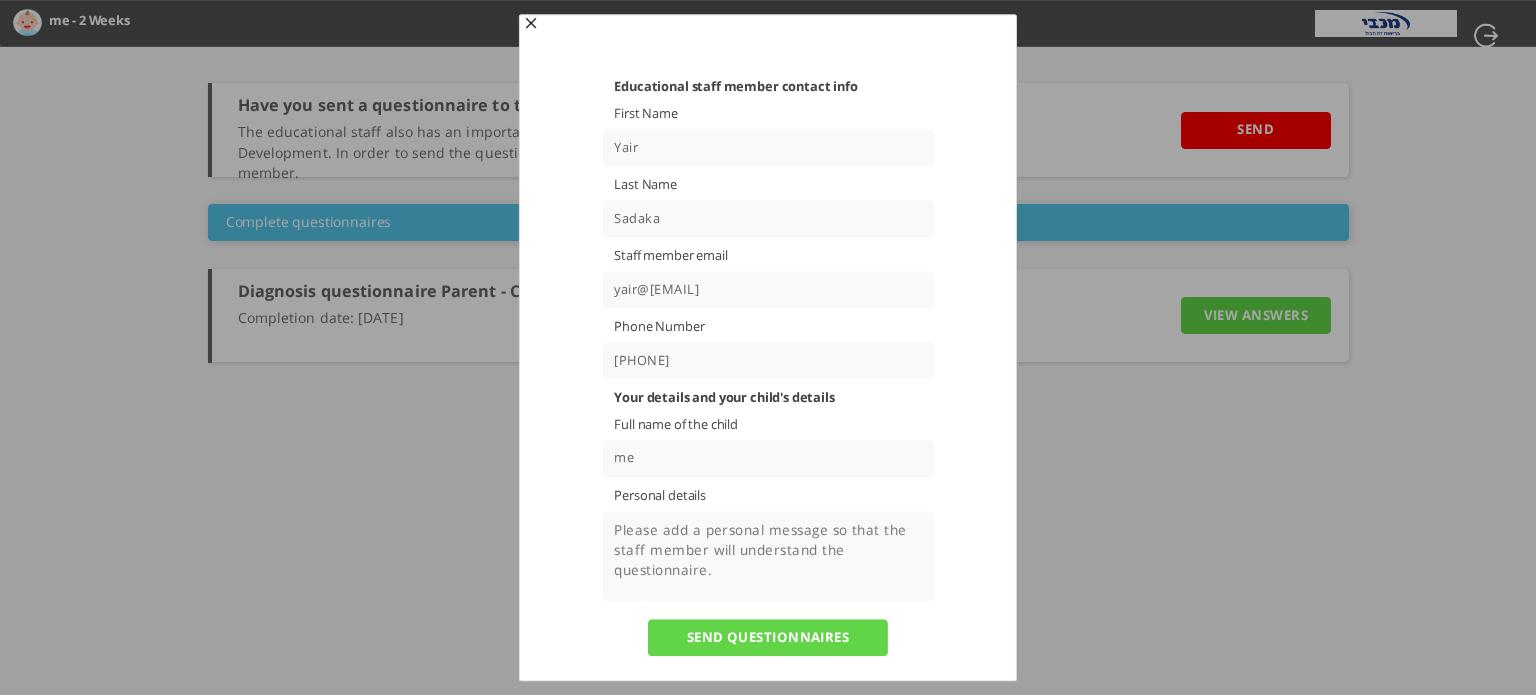 type on "yair@[EMAIL]" 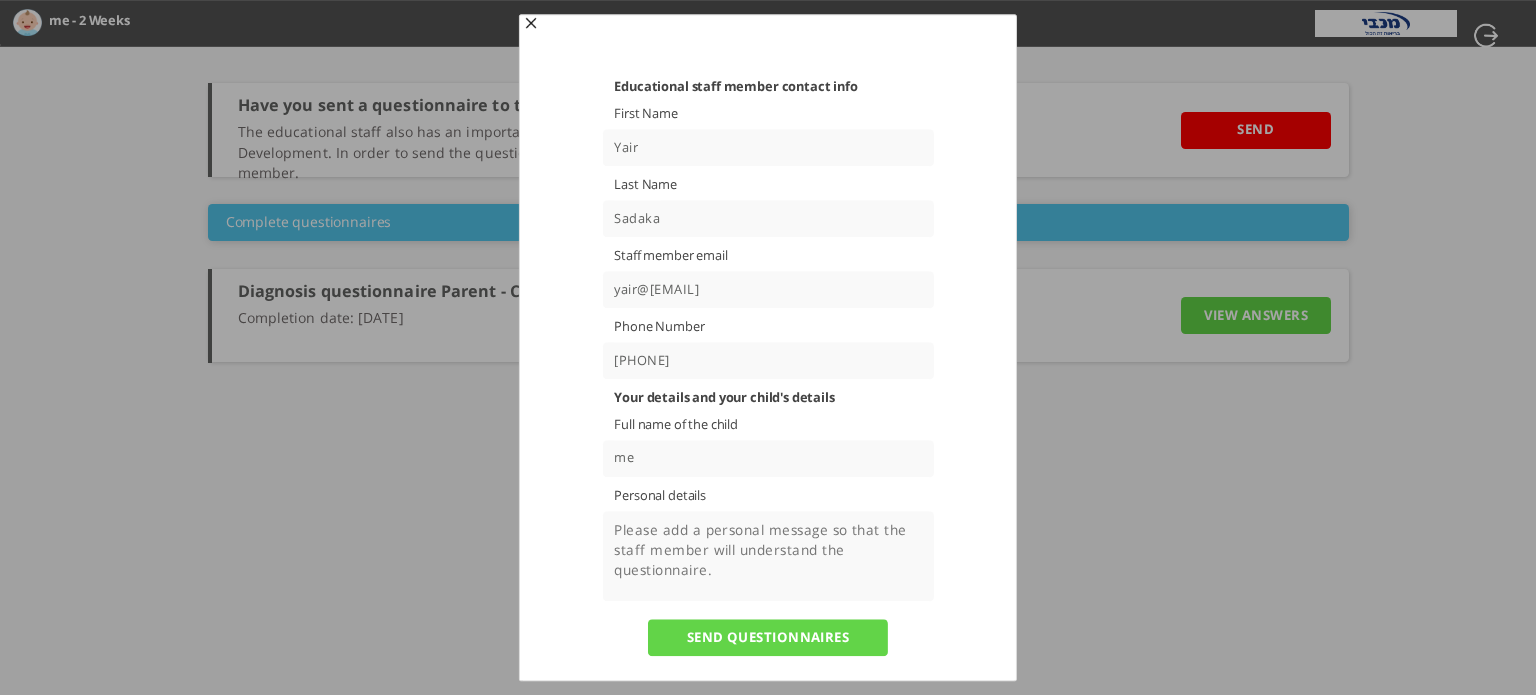 click on "Your details and your child's details
Full name of the child
me
Personal details" at bounding box center (768, 495) 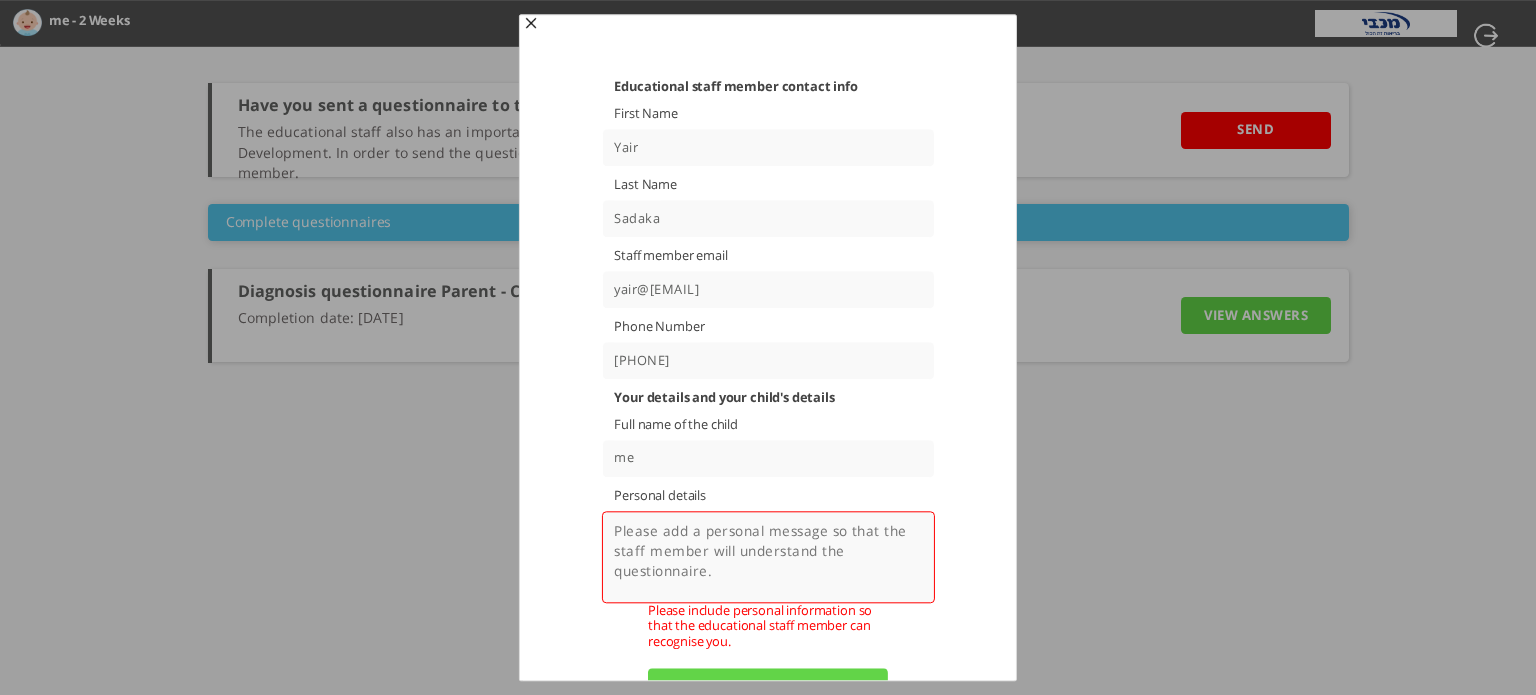 click at bounding box center (767, 557) 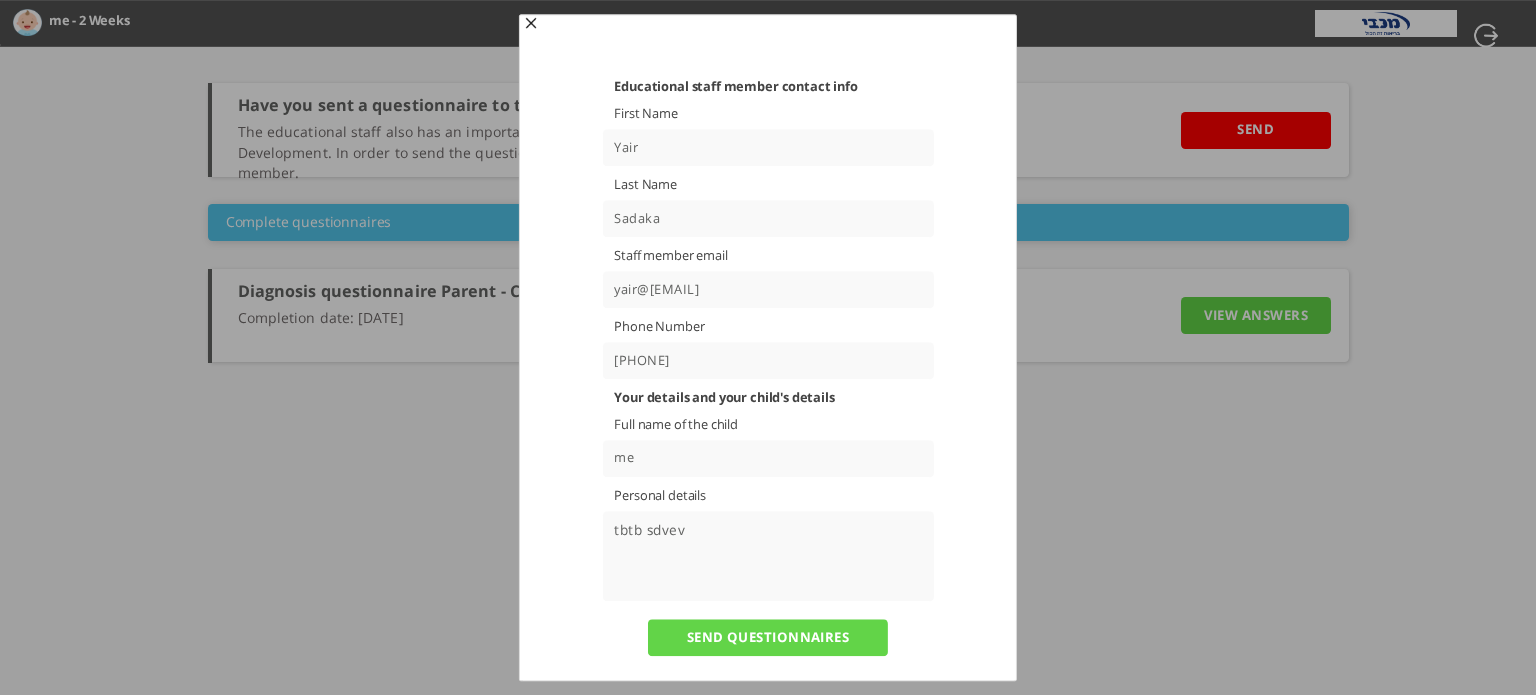 type on "tbtb sdvev" 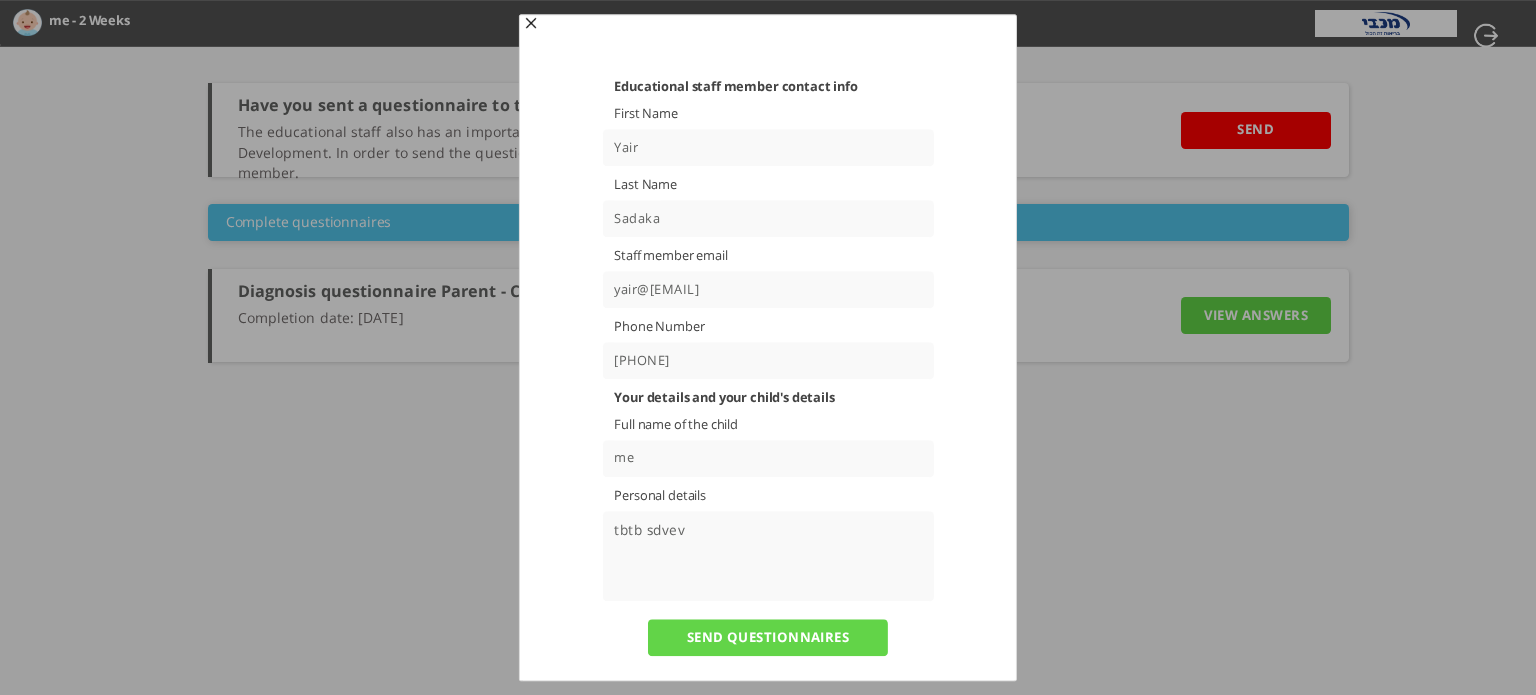 click on "SEND QUESTIONNAIRES" at bounding box center (768, 637) 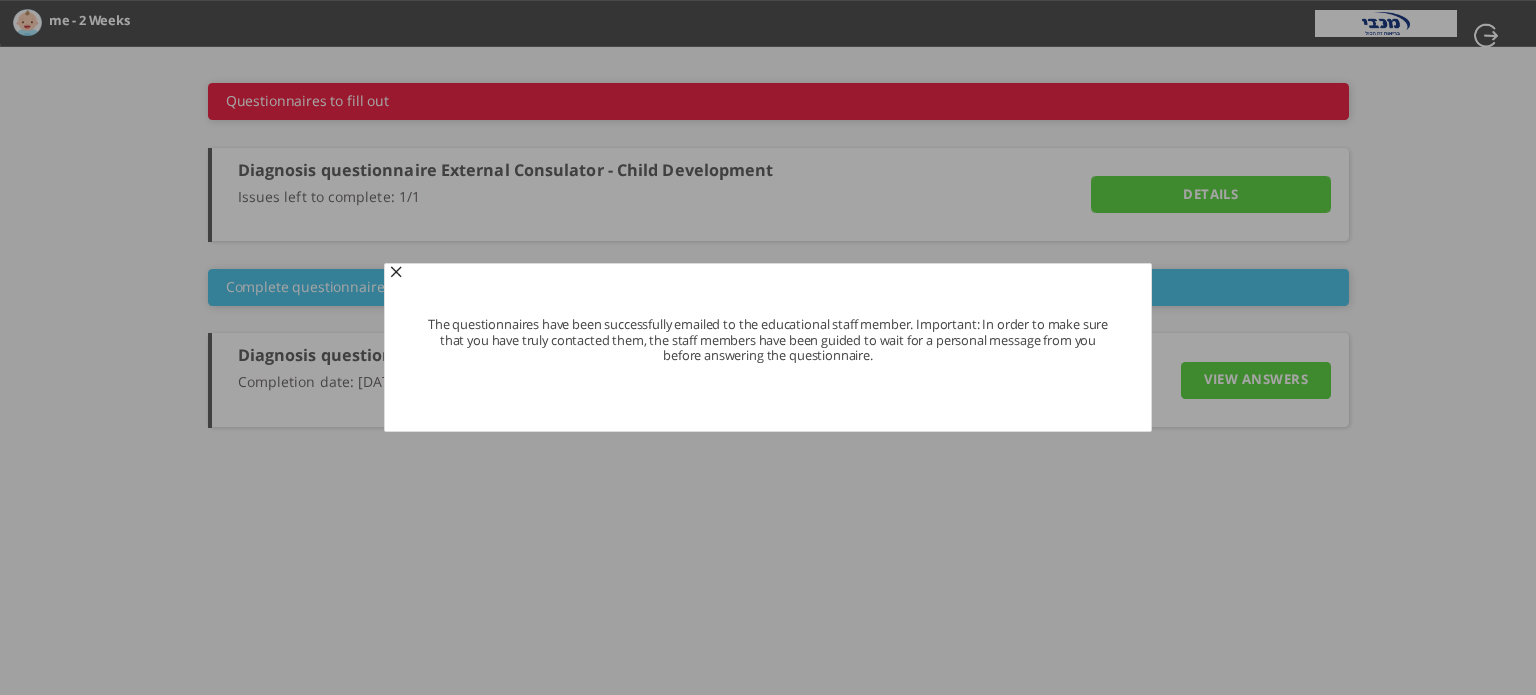 click at bounding box center (396, 272) 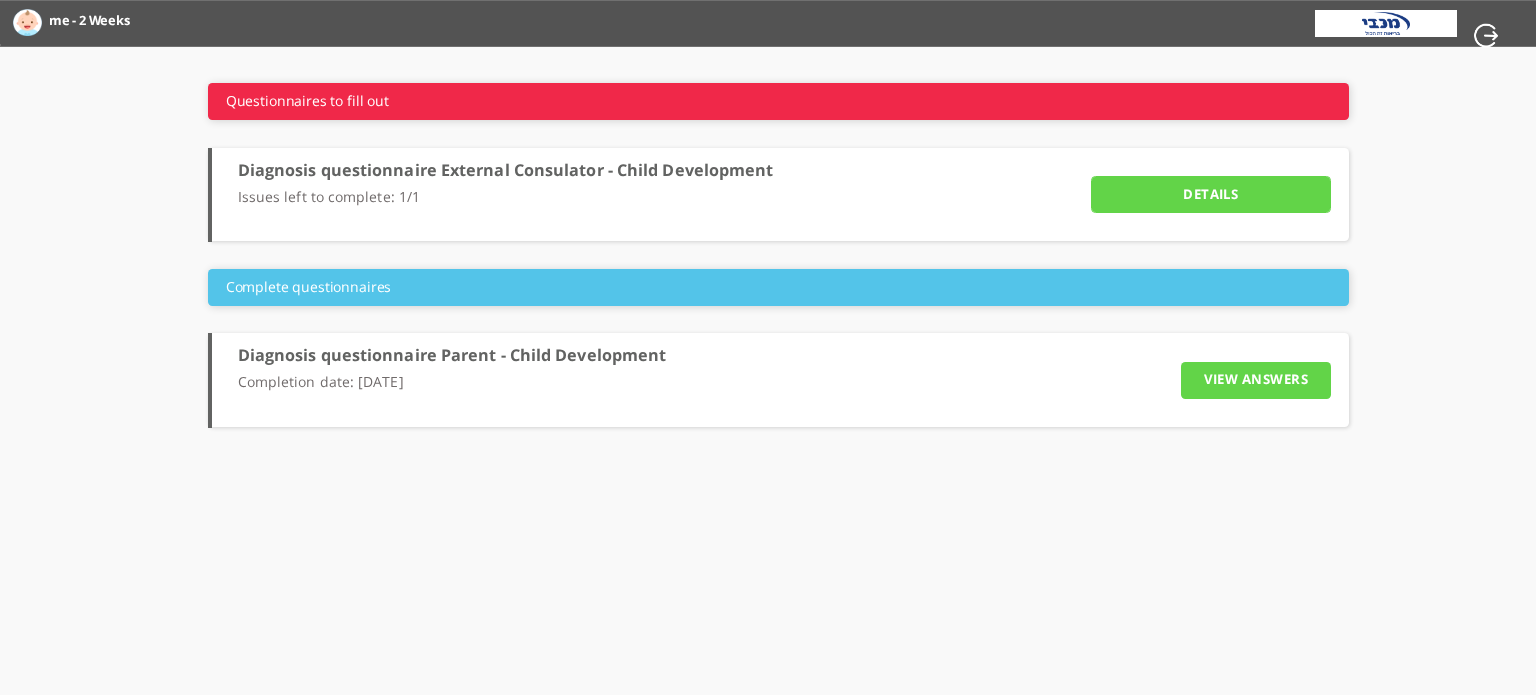 click on "VIEW ANSWERS" at bounding box center [1256, 380] 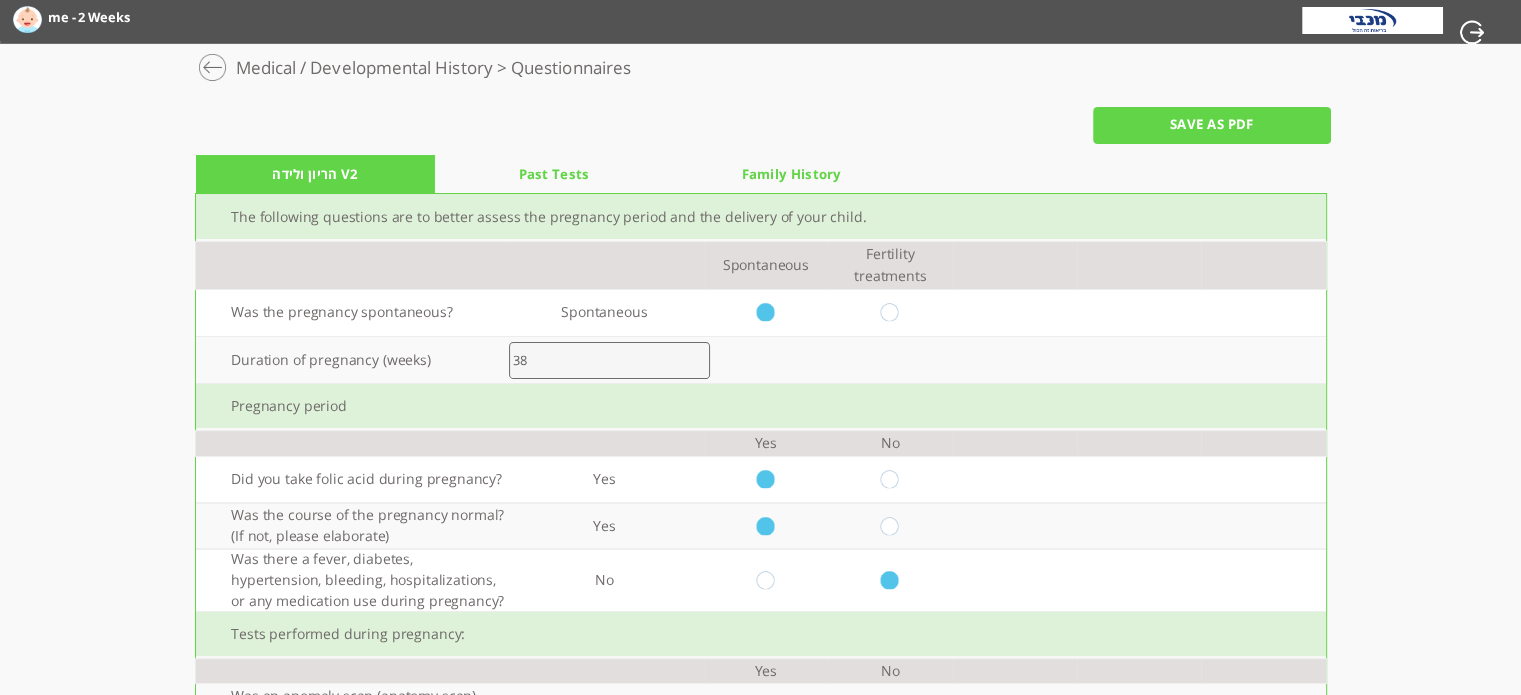scroll, scrollTop: 0, scrollLeft: 0, axis: both 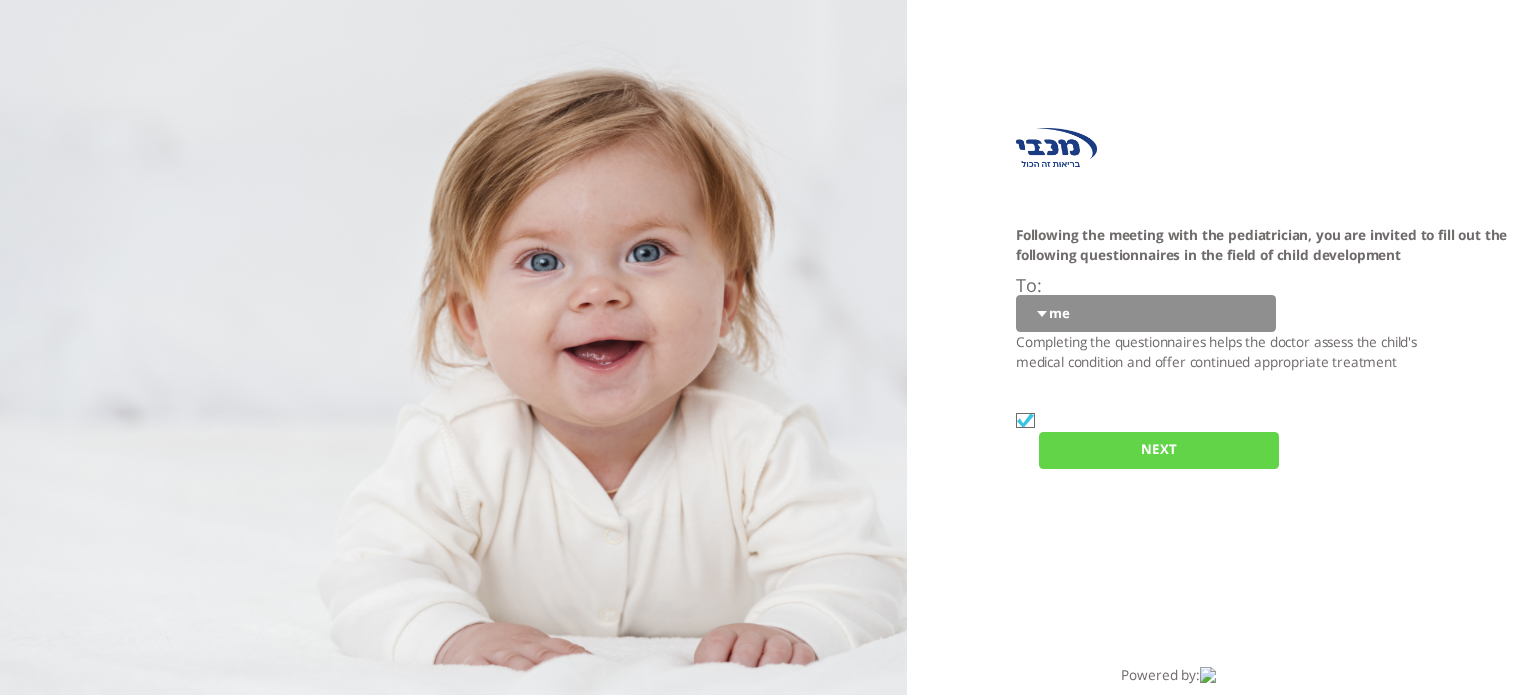 click on "NEXT" at bounding box center [1159, 450] 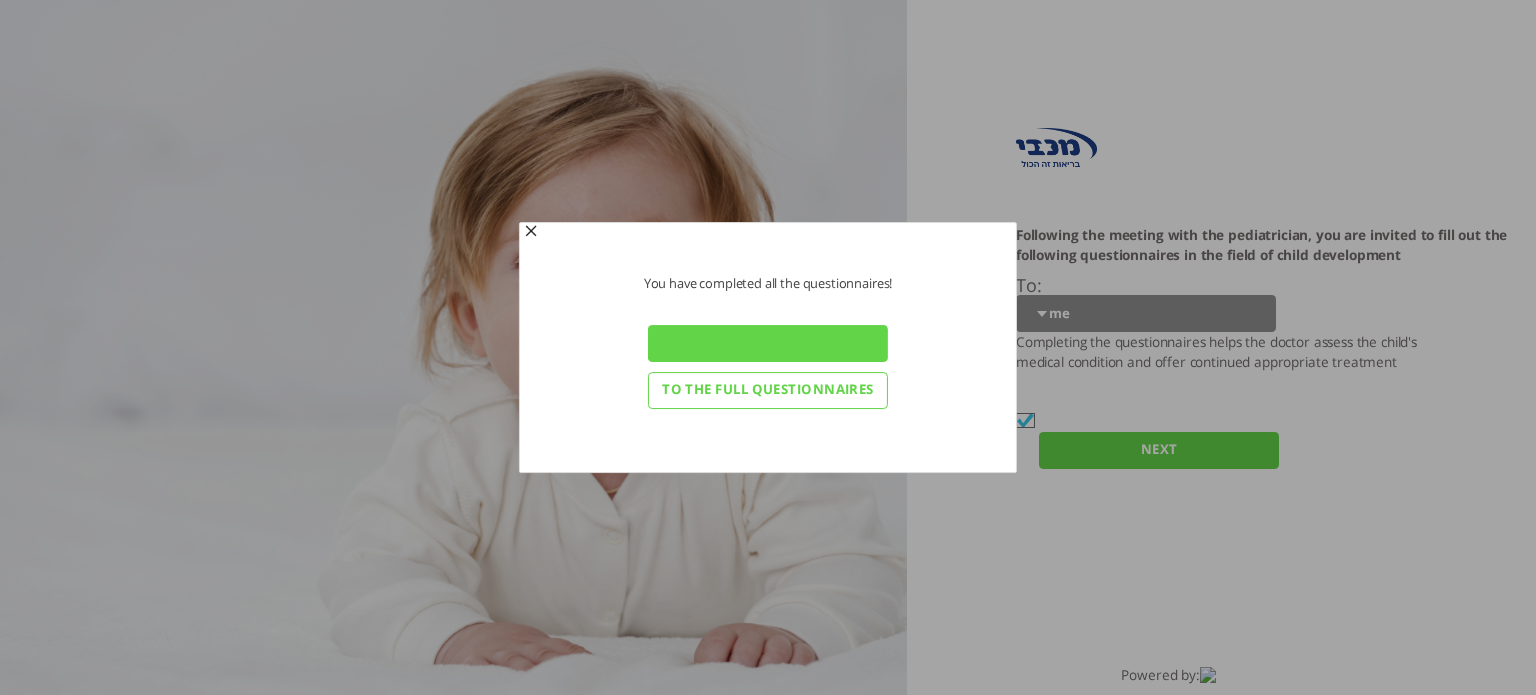 click at bounding box center [768, 343] 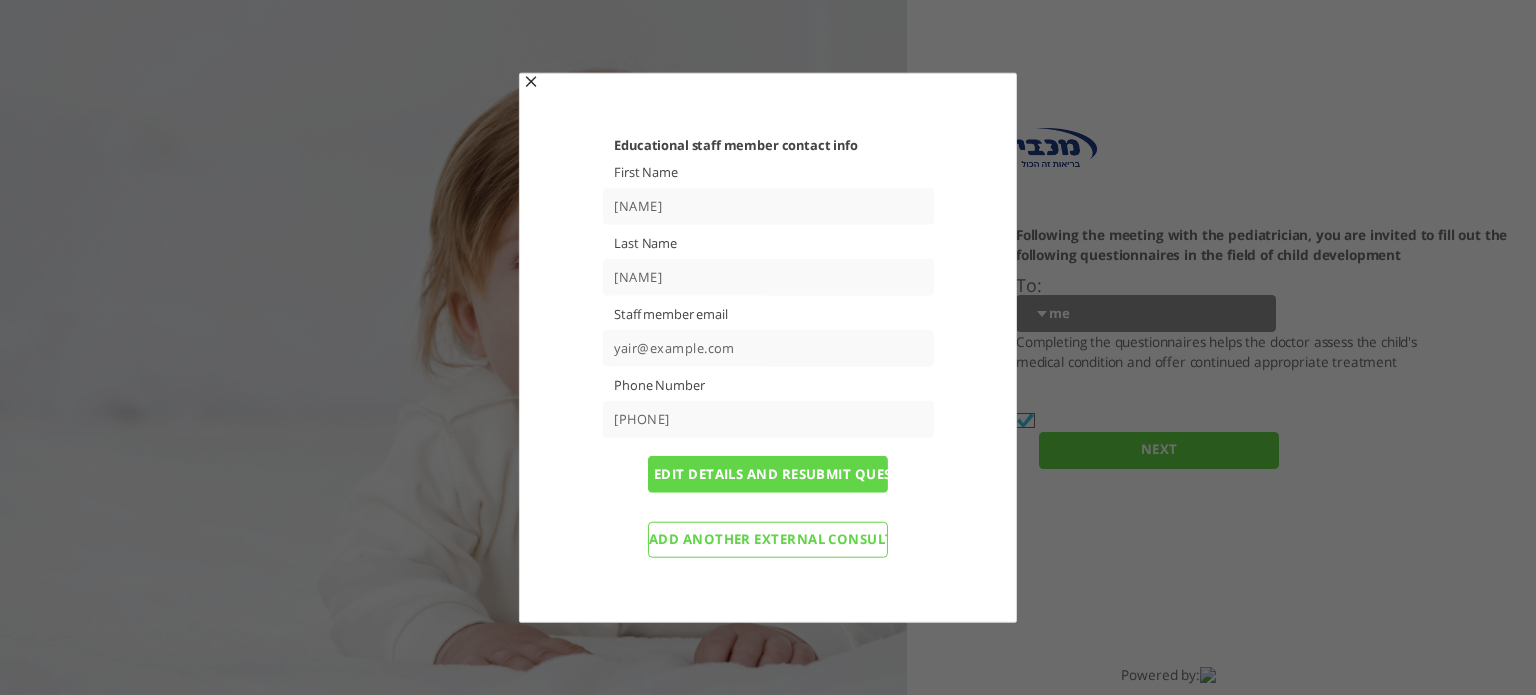 click at bounding box center [530, 82] 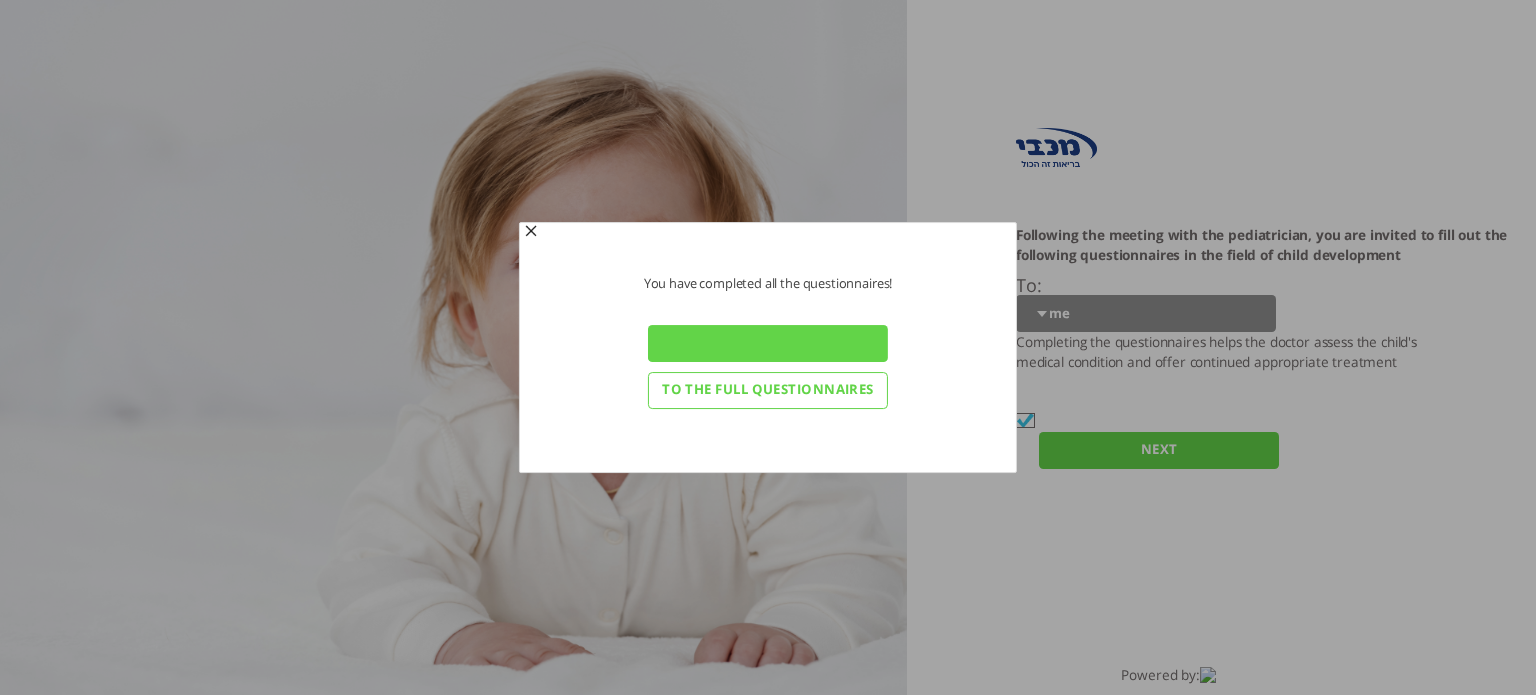 click on "To the full questionnaires" at bounding box center (768, 390) 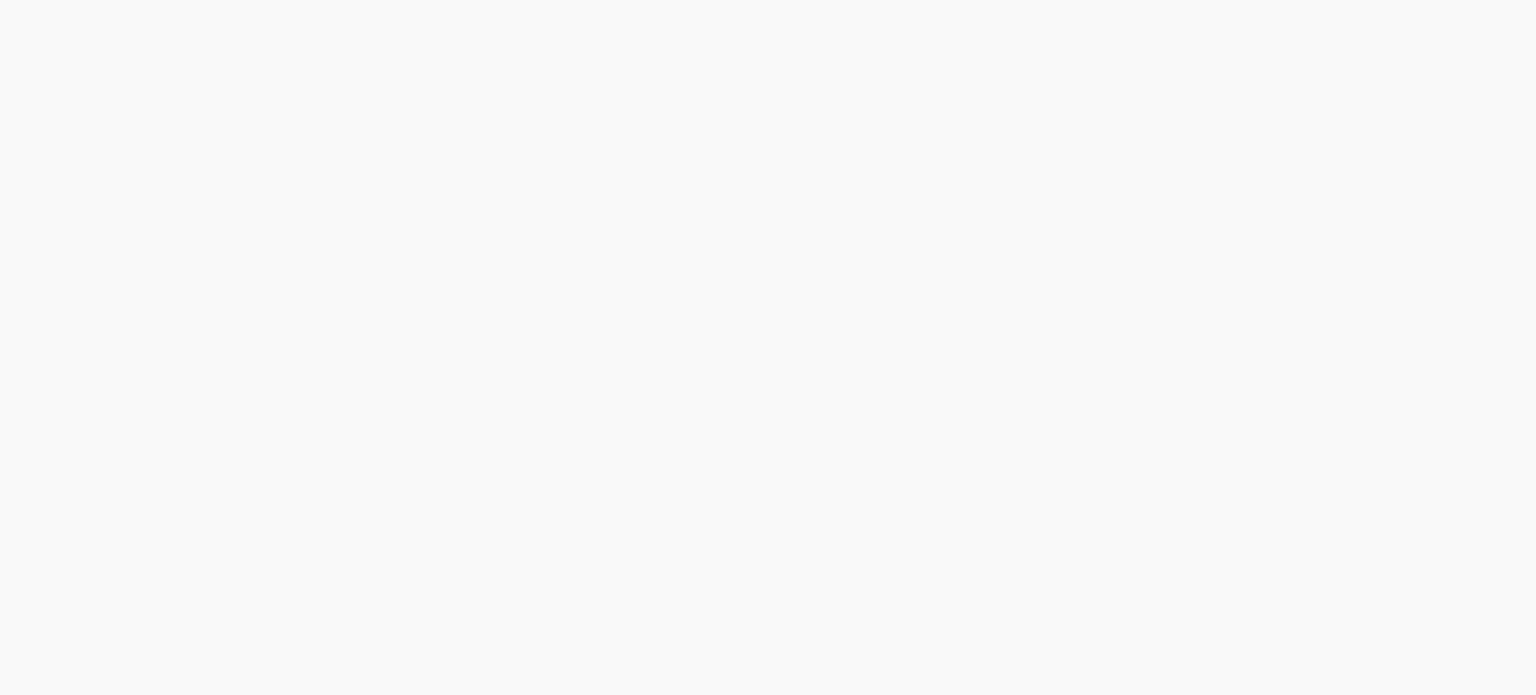 scroll, scrollTop: 0, scrollLeft: 0, axis: both 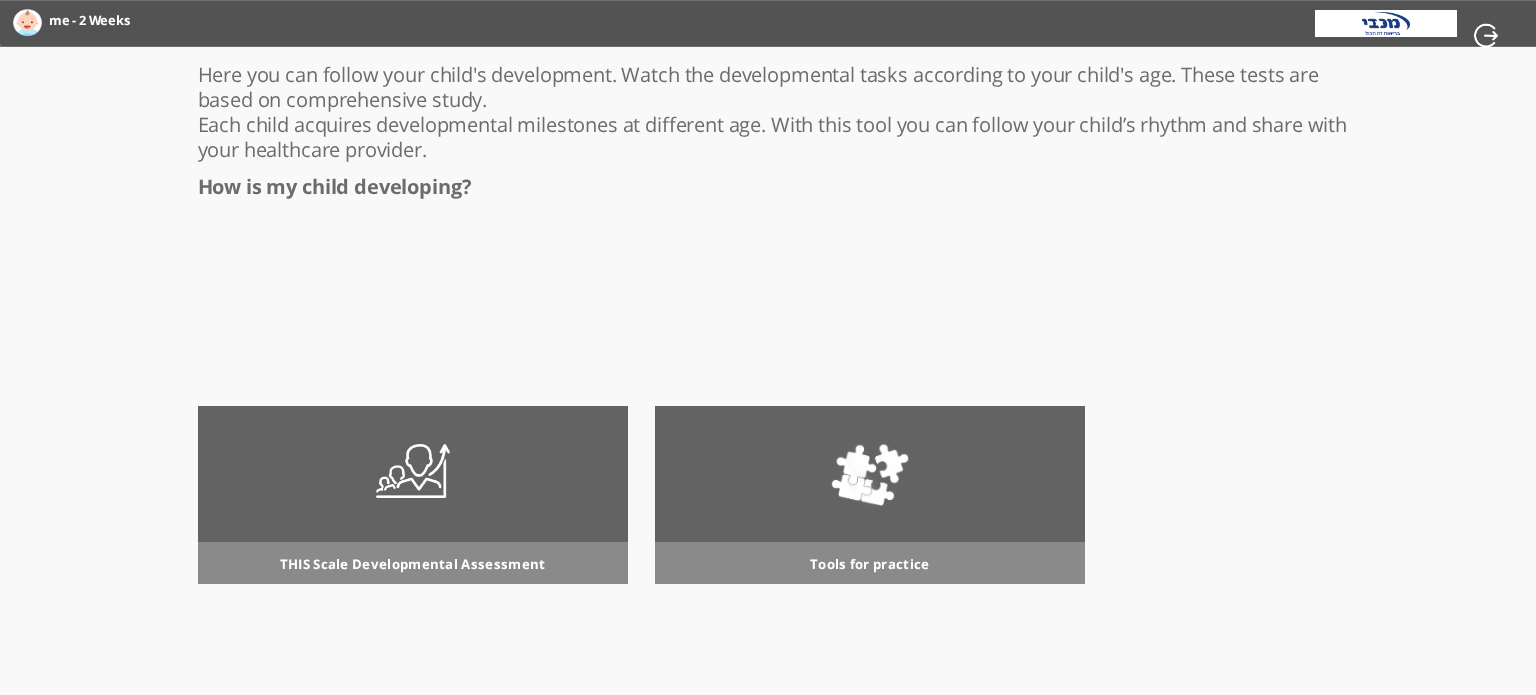 click at bounding box center [412, 471] 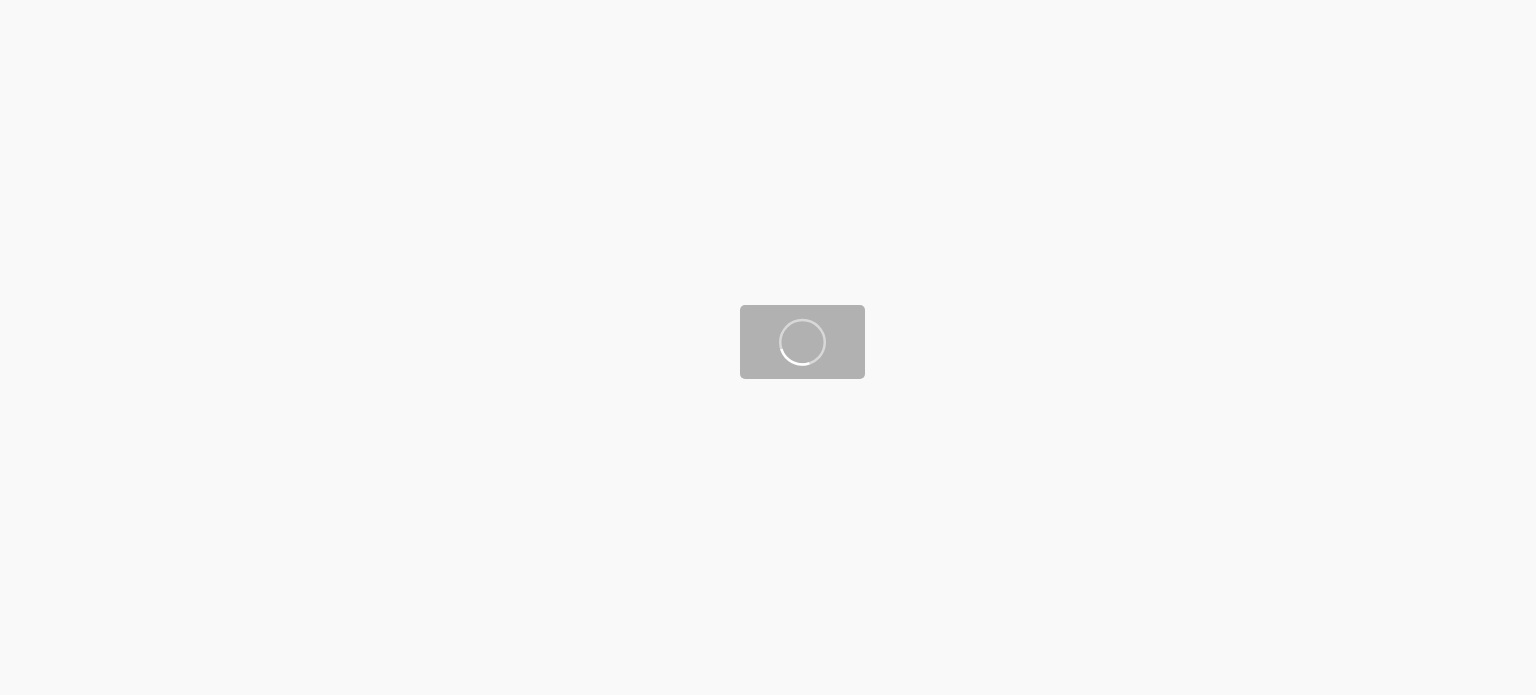 scroll, scrollTop: 0, scrollLeft: 0, axis: both 